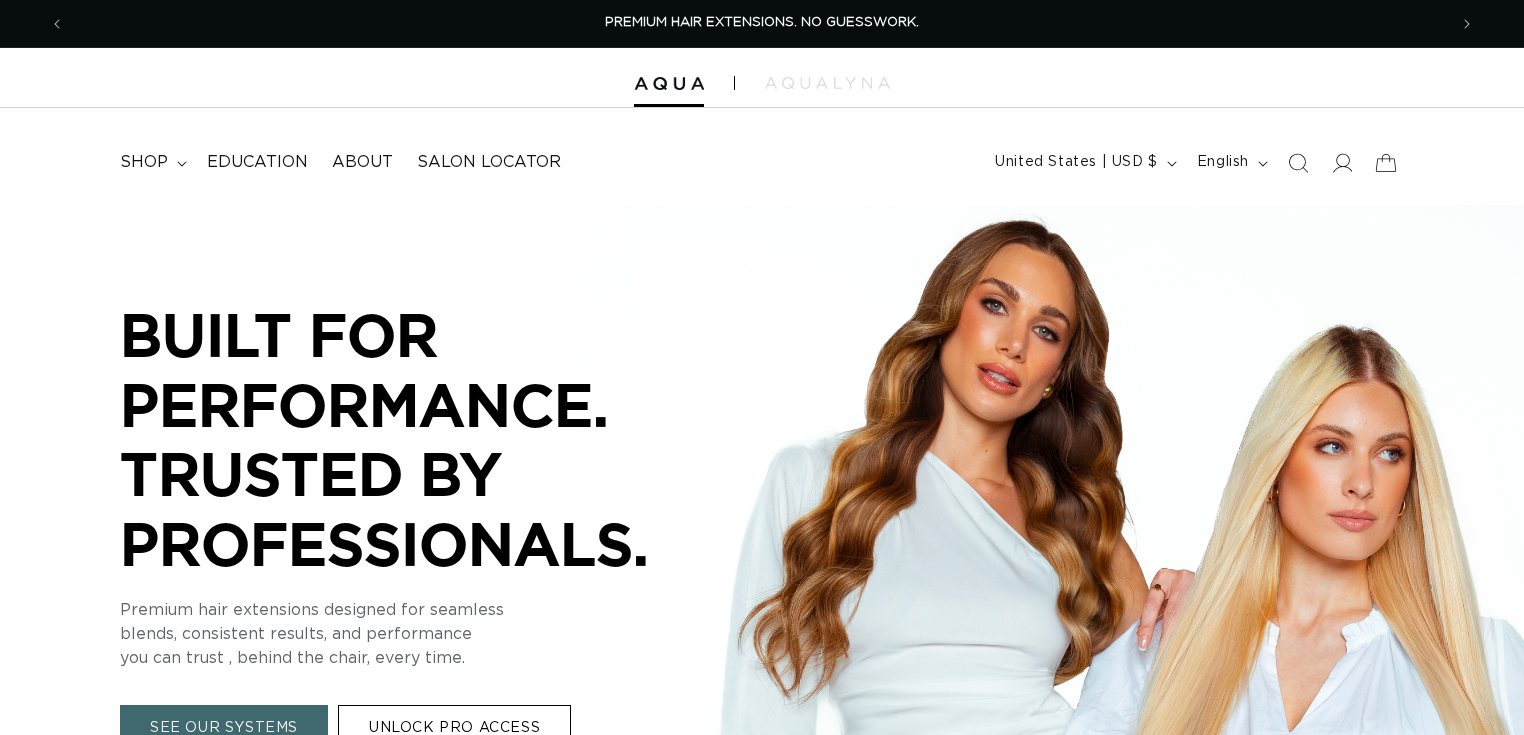 scroll, scrollTop: 0, scrollLeft: 0, axis: both 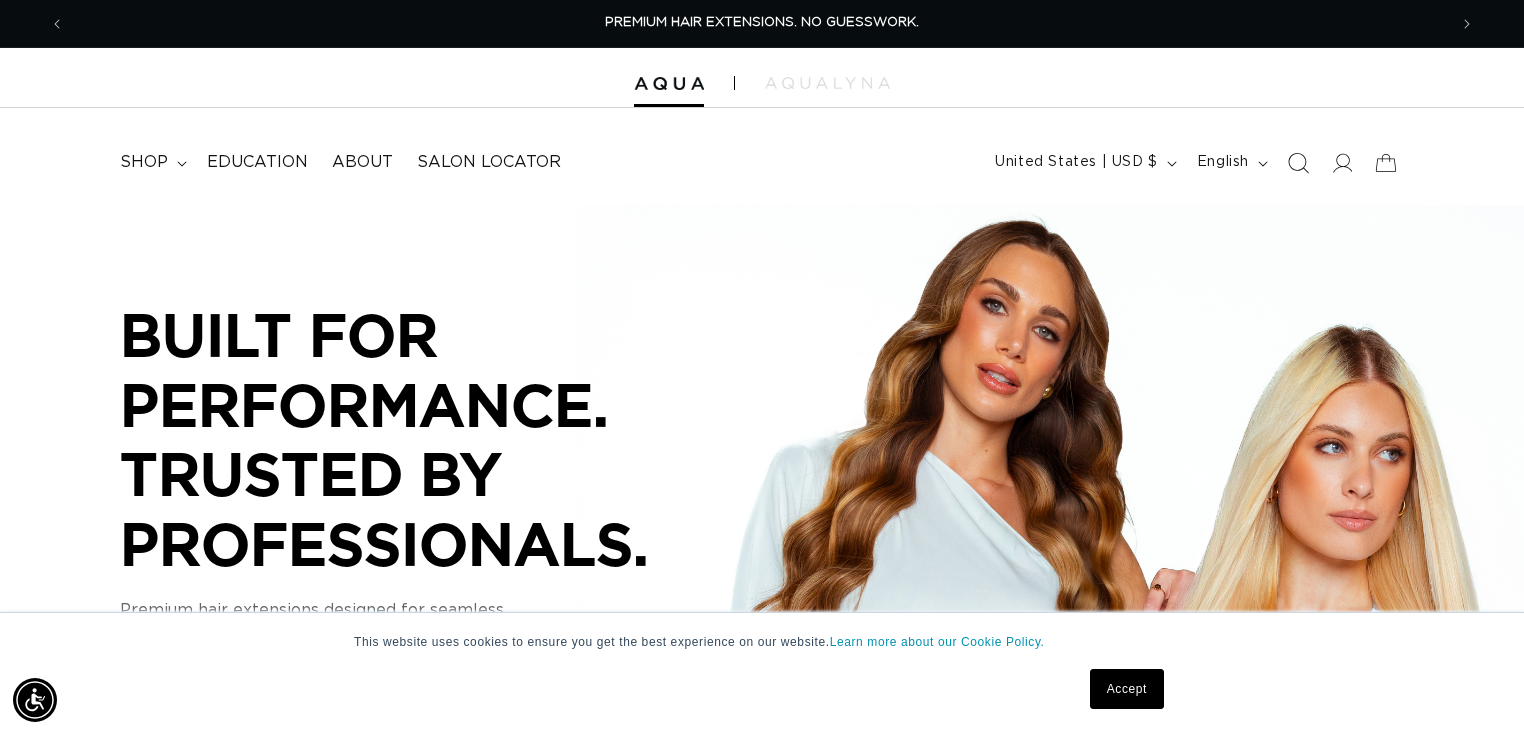 click 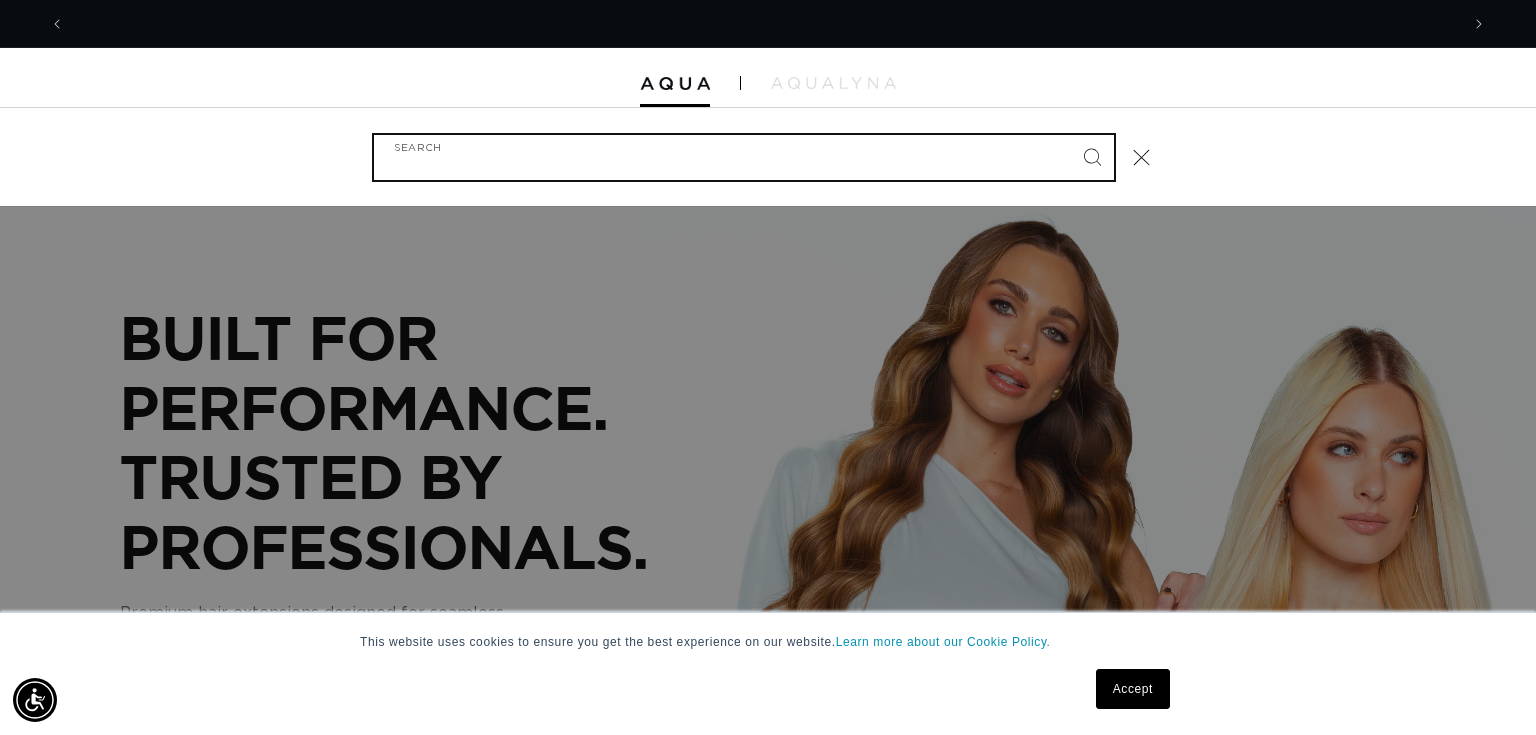 scroll, scrollTop: 0, scrollLeft: 1394, axis: horizontal 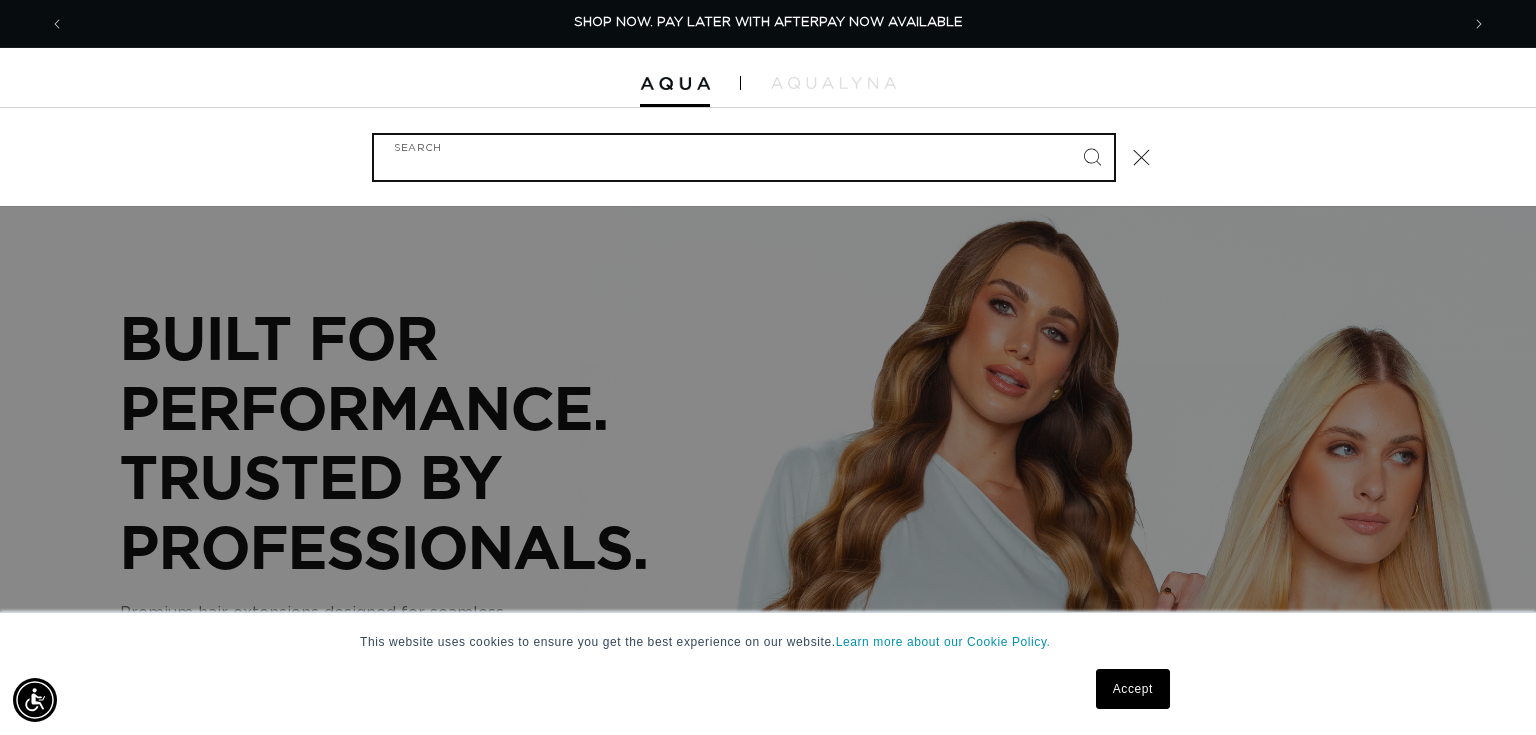 click on "Search" at bounding box center [744, 157] 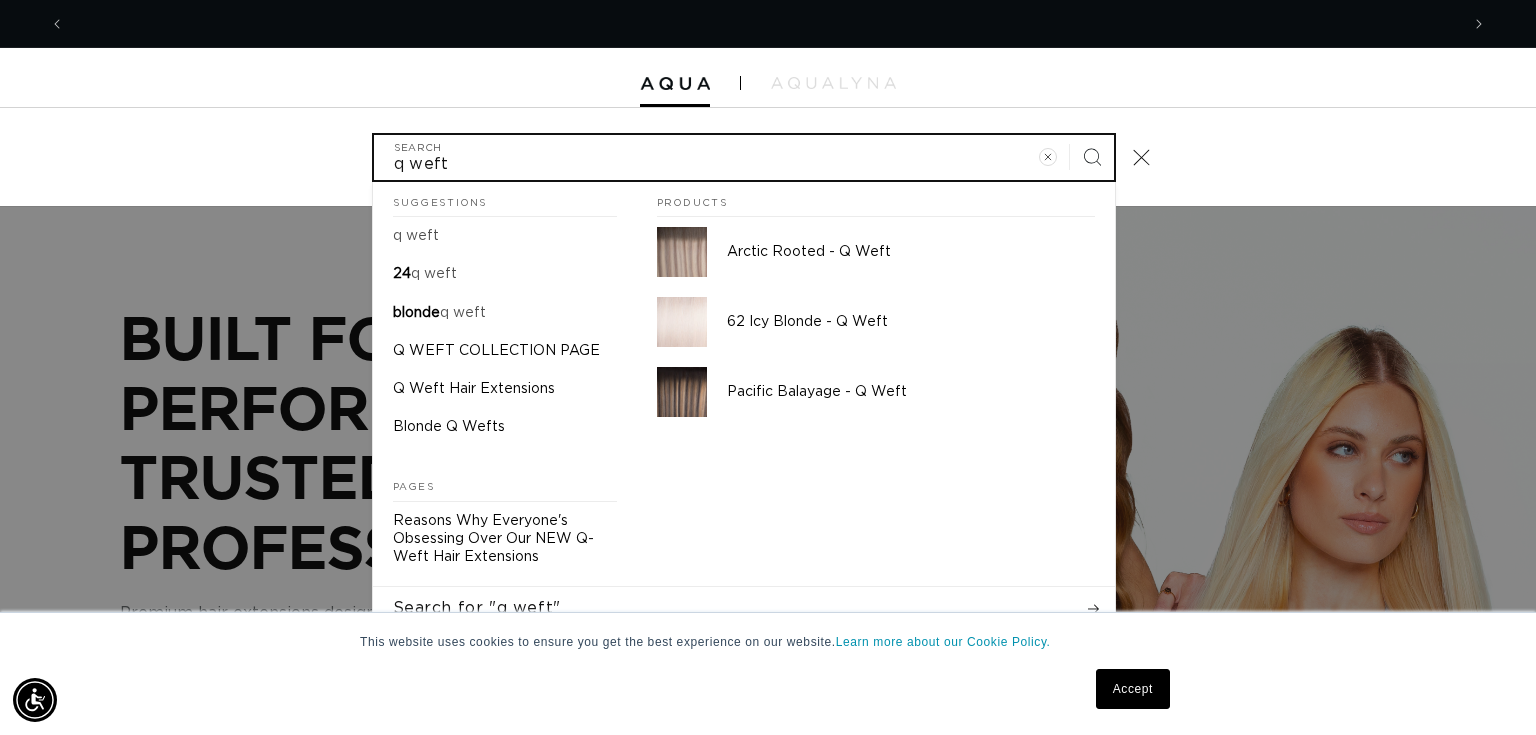 scroll, scrollTop: 0, scrollLeft: 2788, axis: horizontal 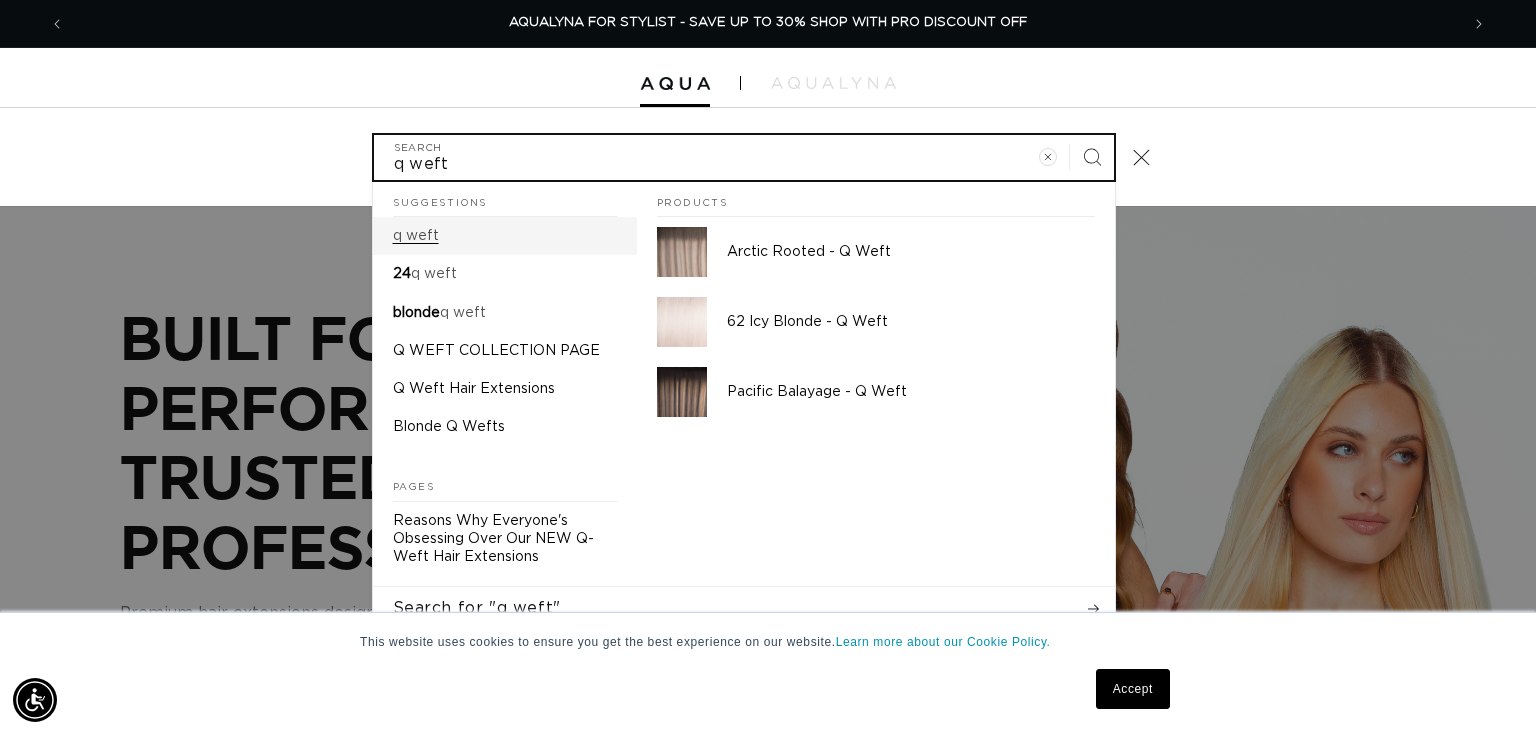 type on "q weft" 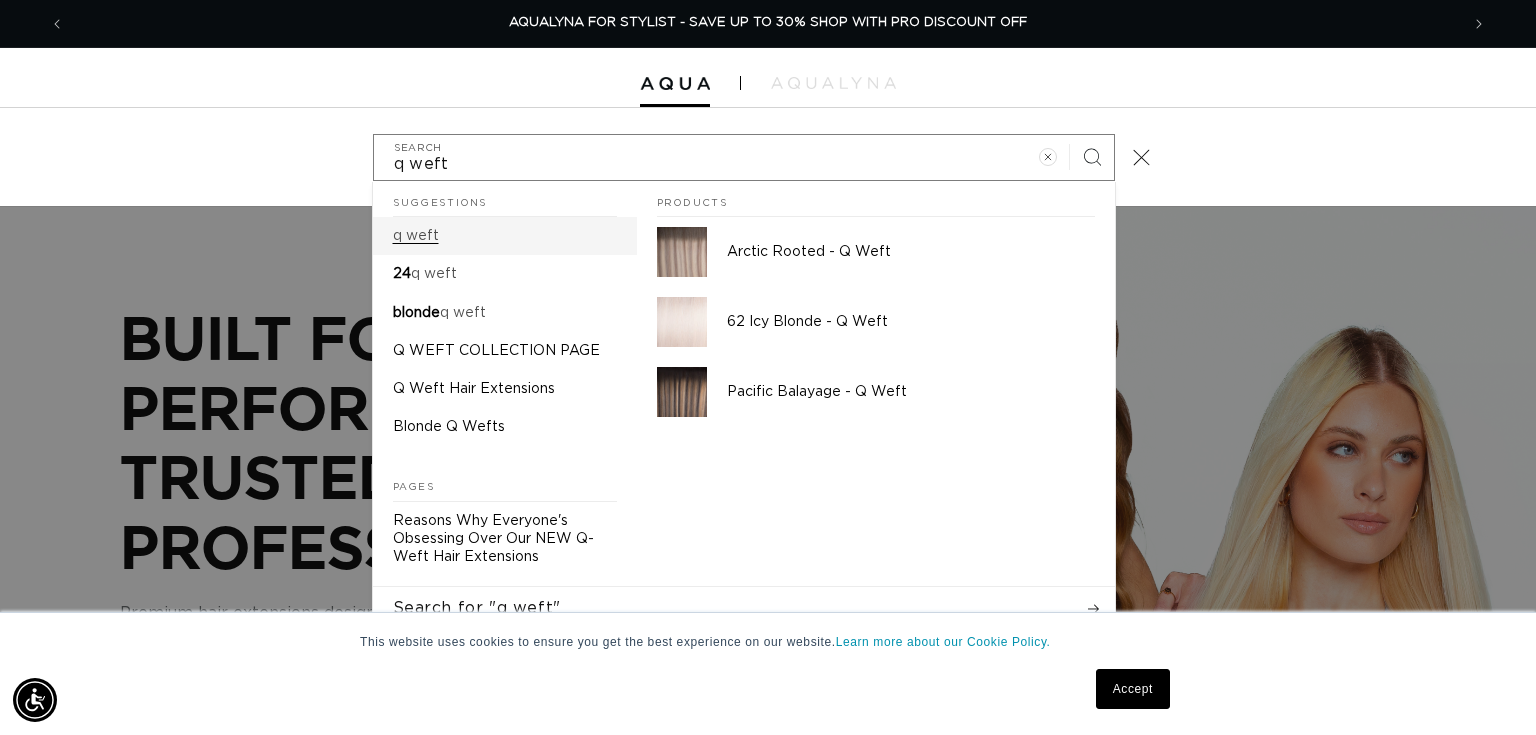 click on "q weft" at bounding box center [505, 236] 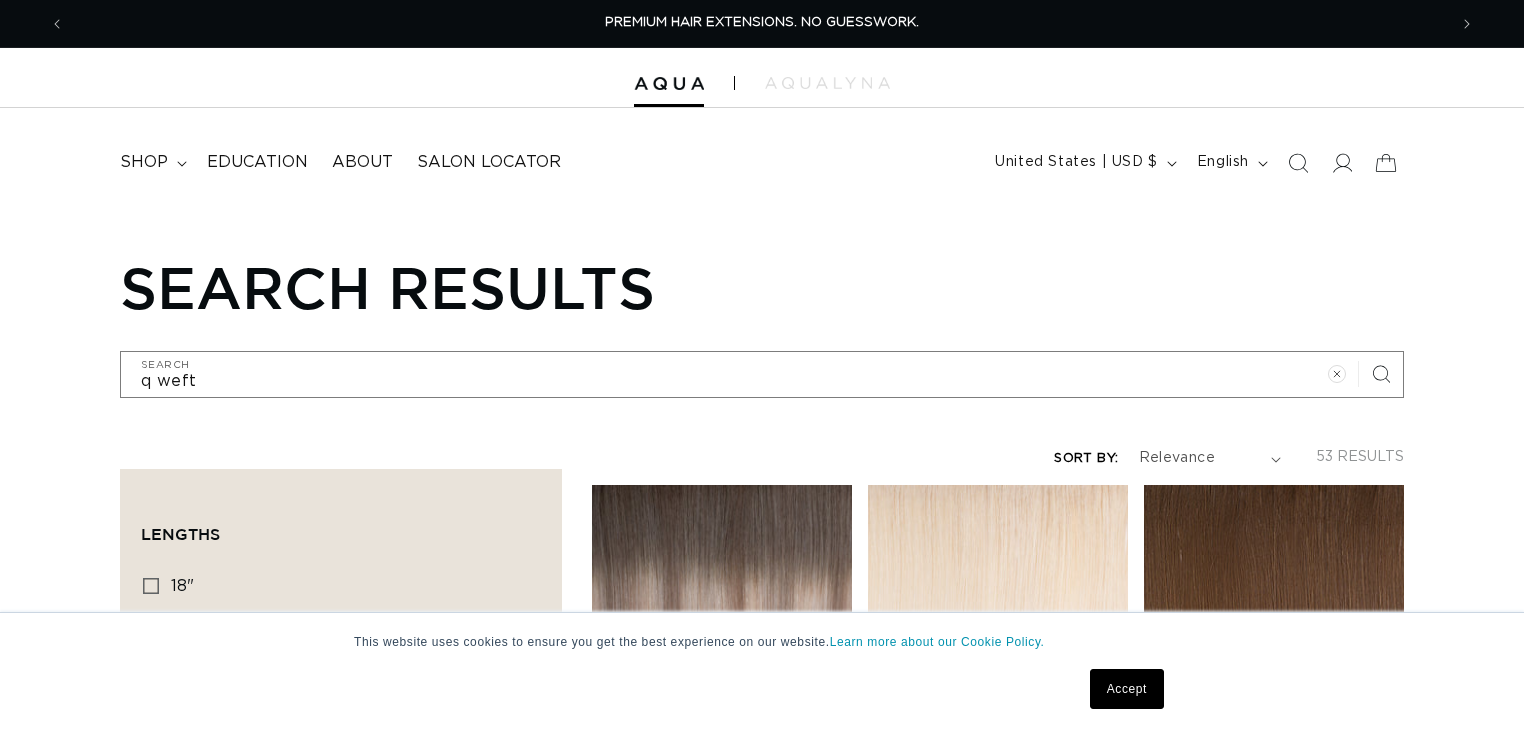 scroll, scrollTop: 0, scrollLeft: 0, axis: both 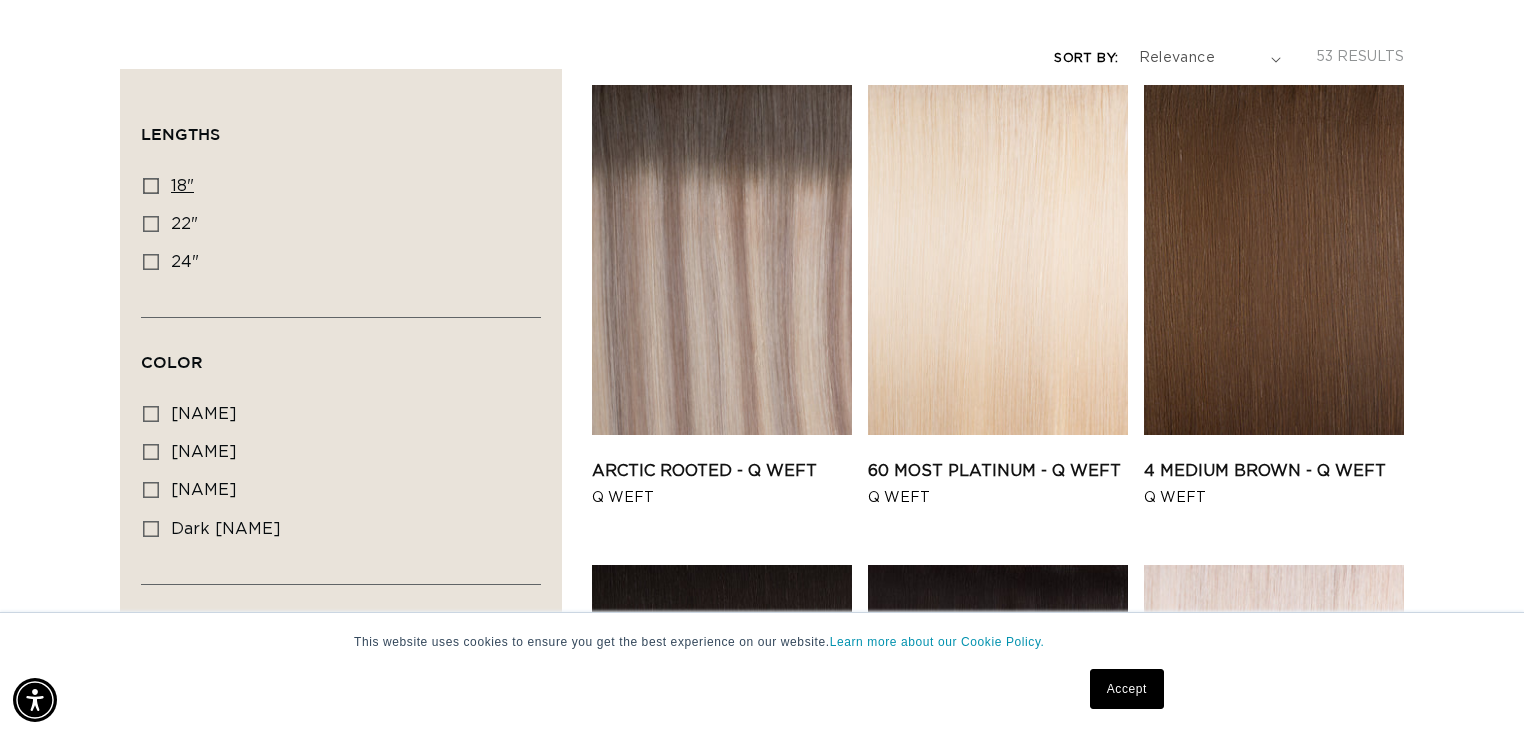 click 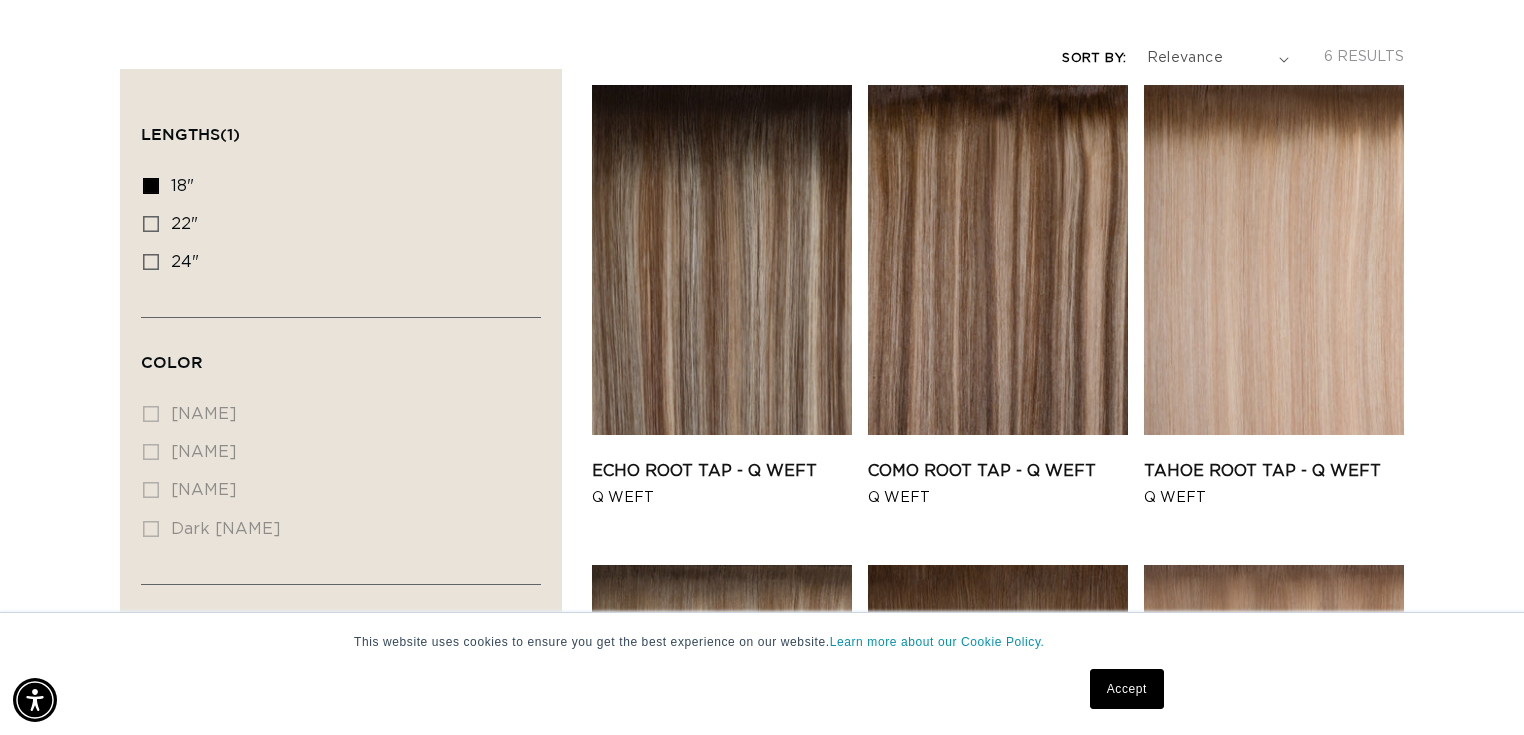 scroll, scrollTop: 0, scrollLeft: 1382, axis: horizontal 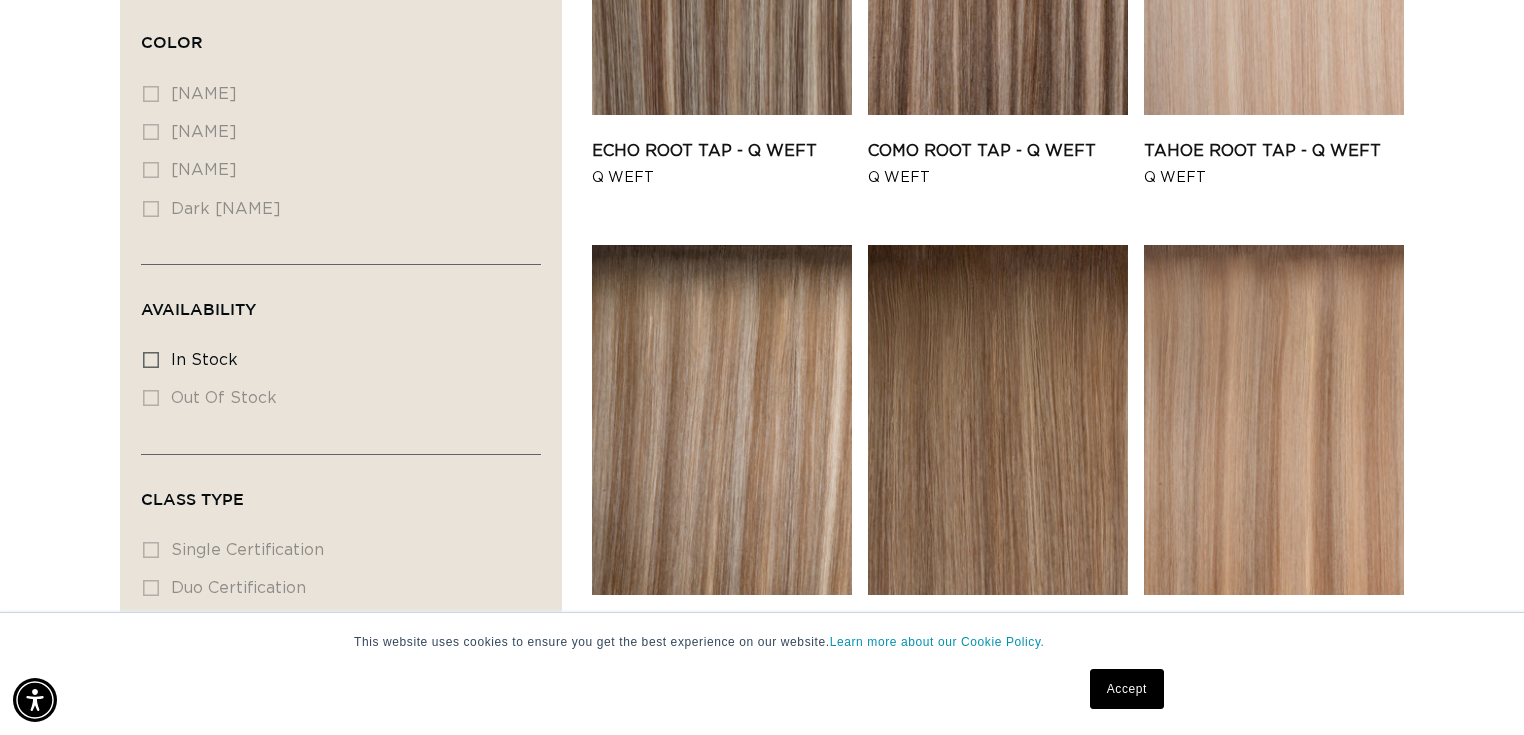 click on "Accept" at bounding box center [1127, 689] 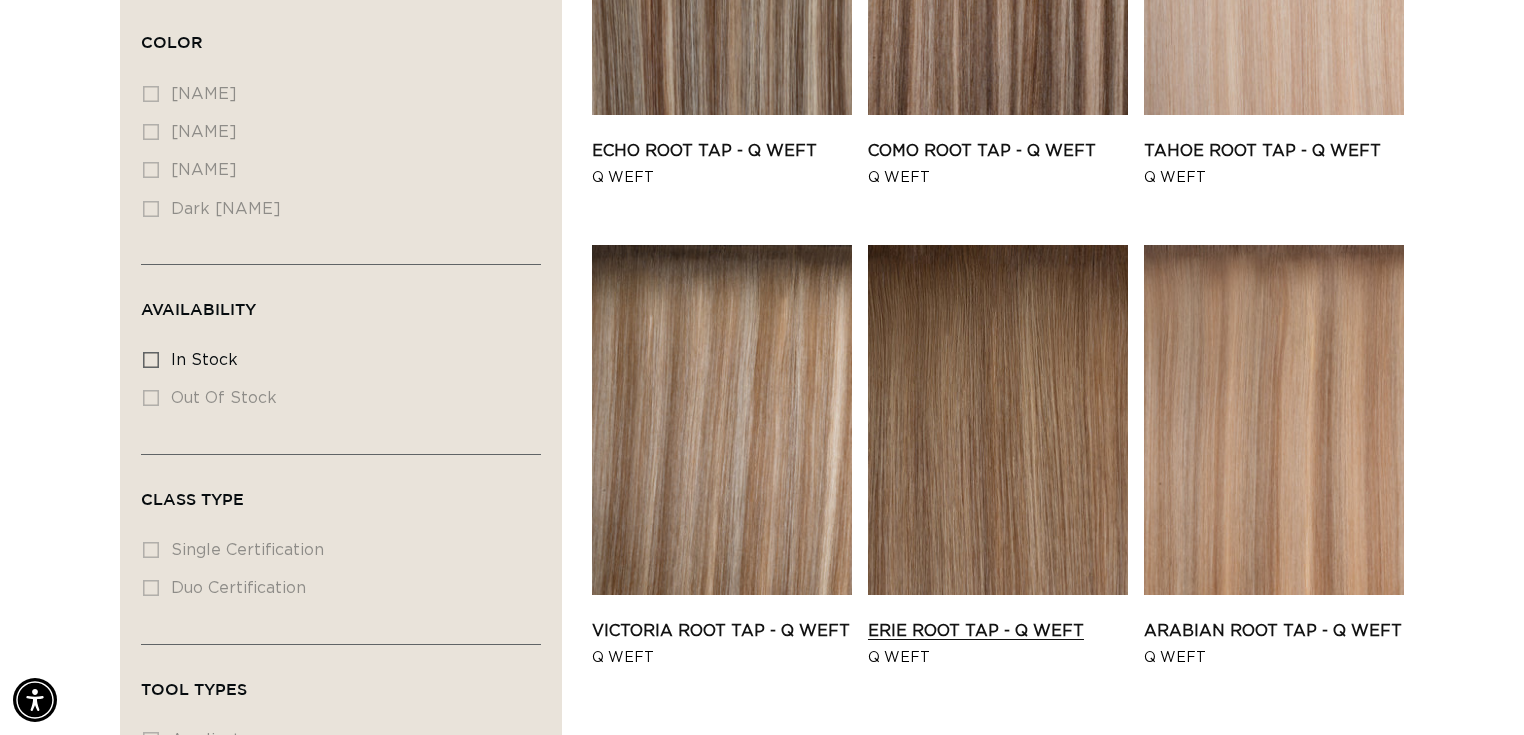 scroll, scrollTop: 0, scrollLeft: 2764, axis: horizontal 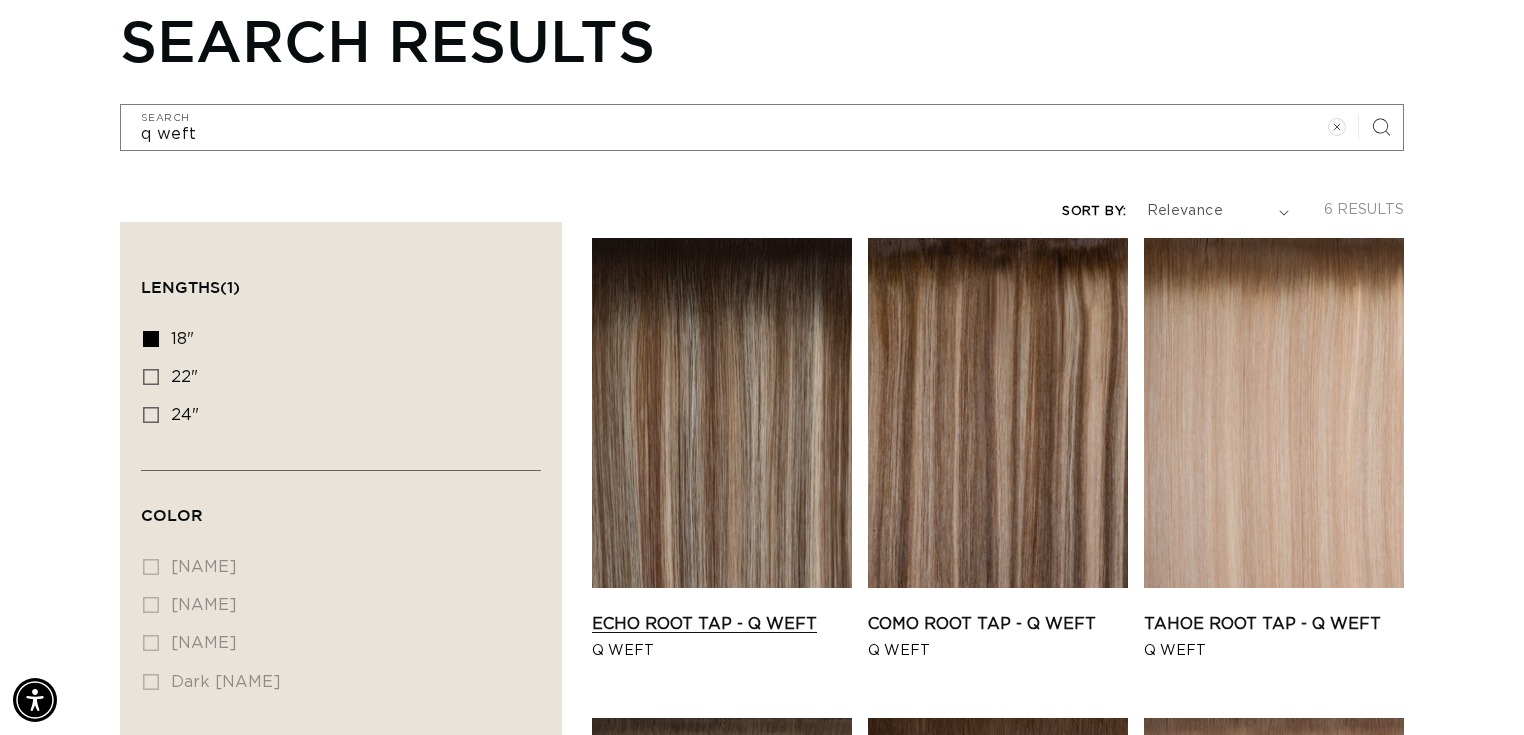click on "Echo Root Tap - Q Weft" at bounding box center (722, 624) 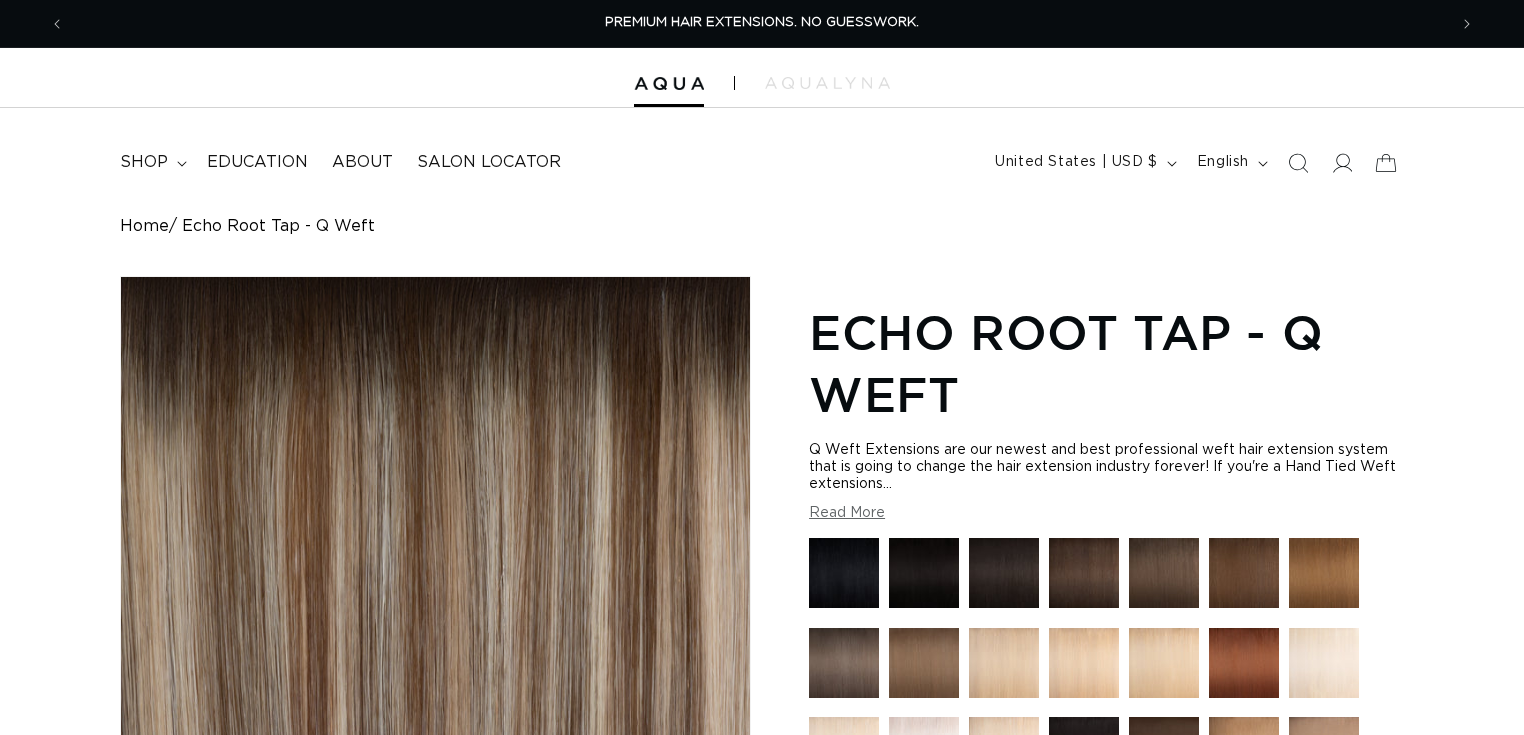 scroll, scrollTop: 0, scrollLeft: 0, axis: both 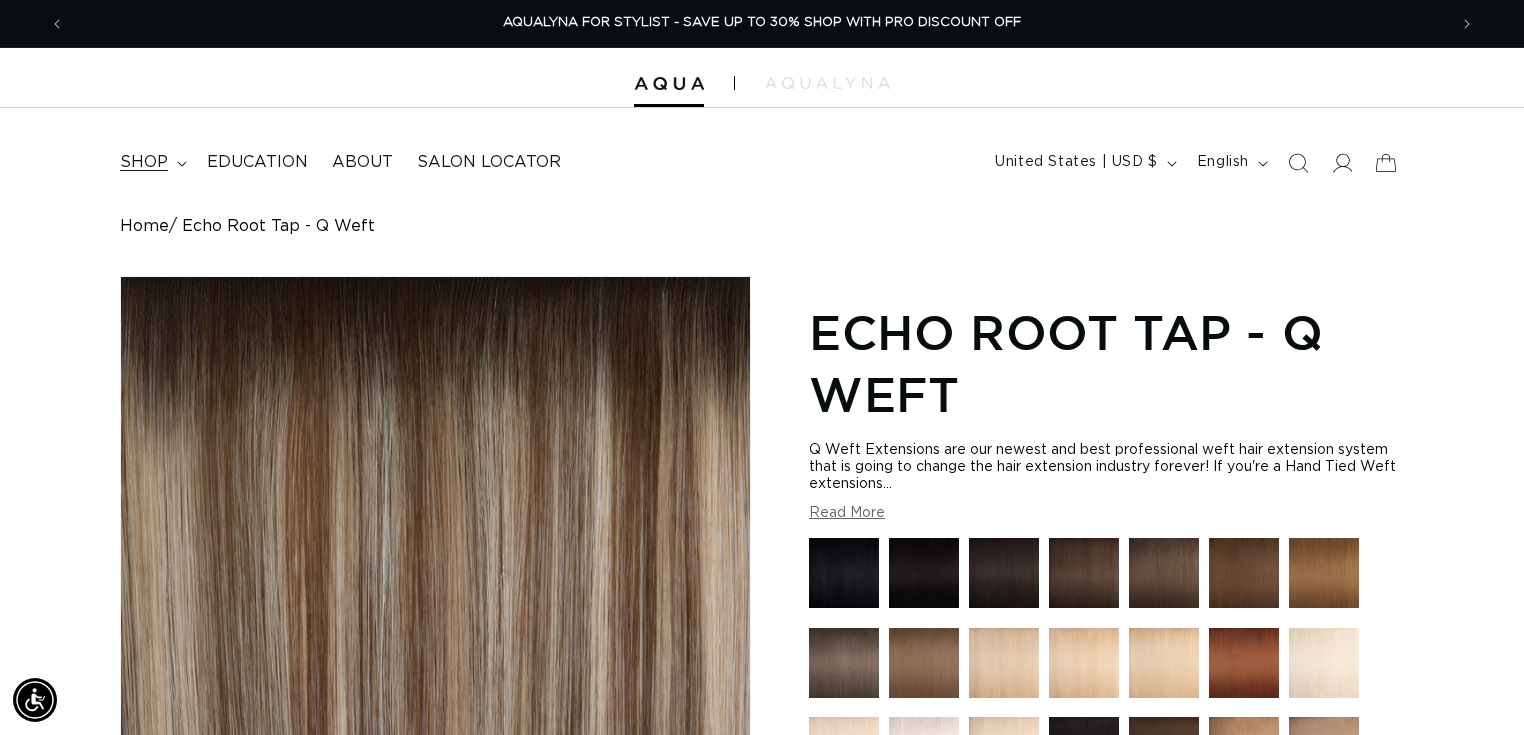click on "shop" at bounding box center (144, 162) 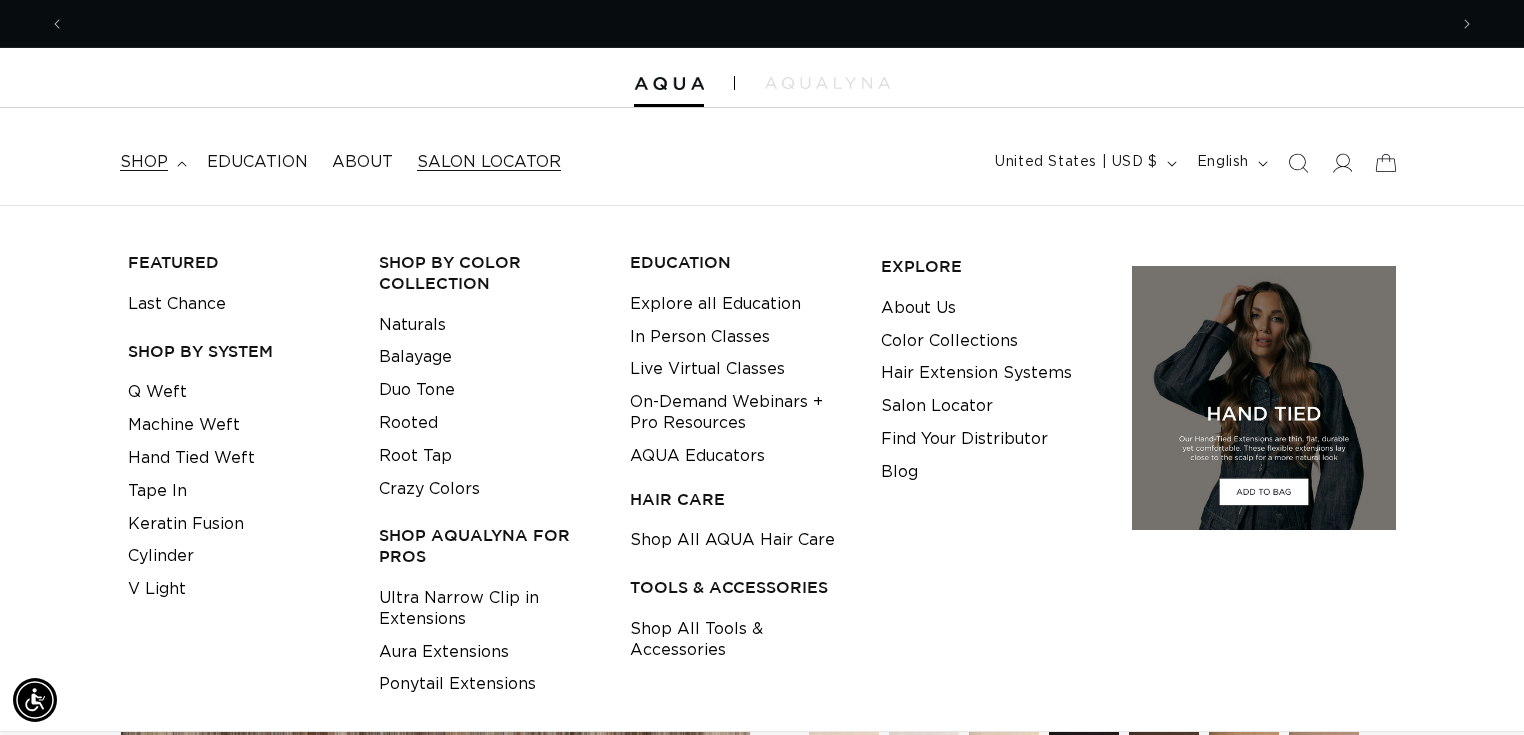 scroll, scrollTop: 0, scrollLeft: 1382, axis: horizontal 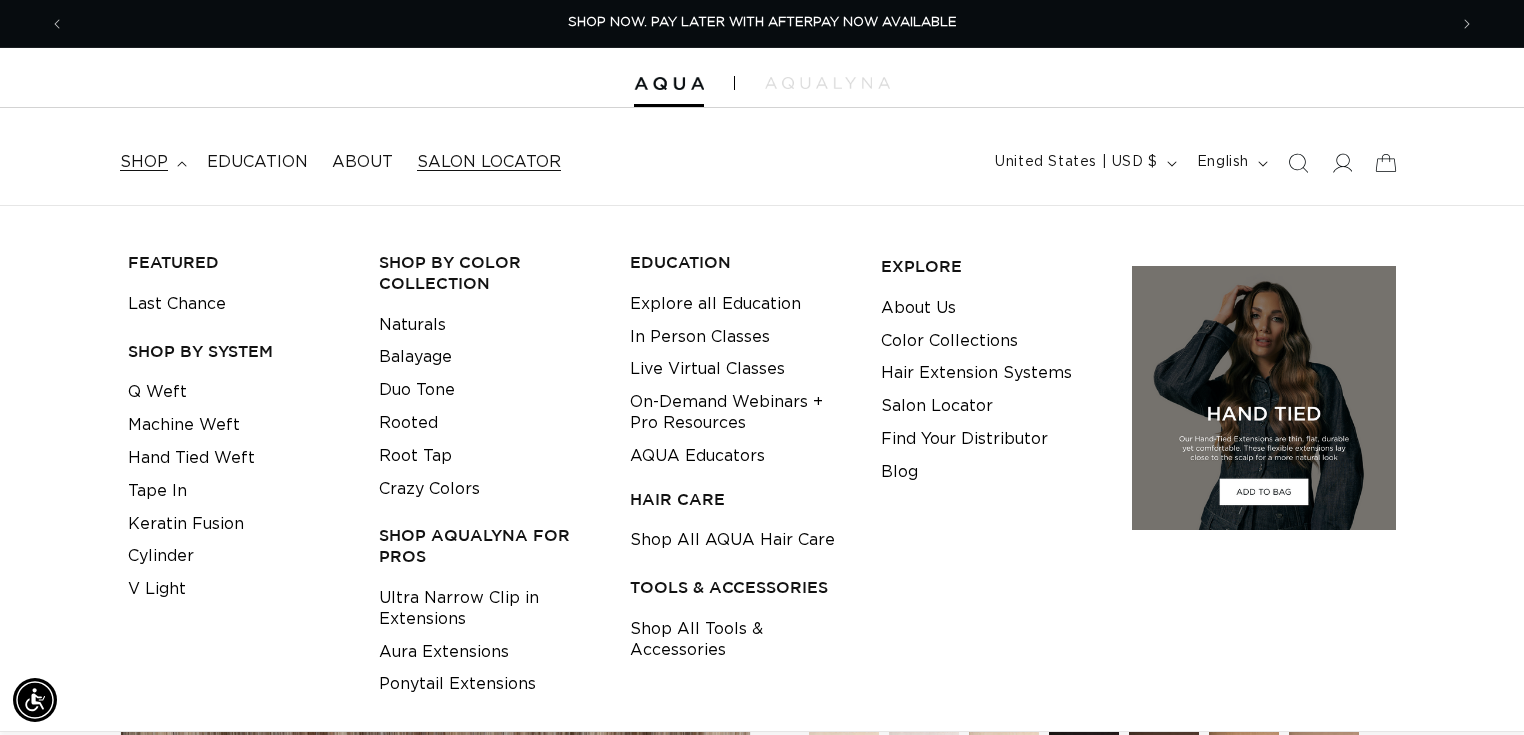 click on "Salon Locator" at bounding box center (489, 162) 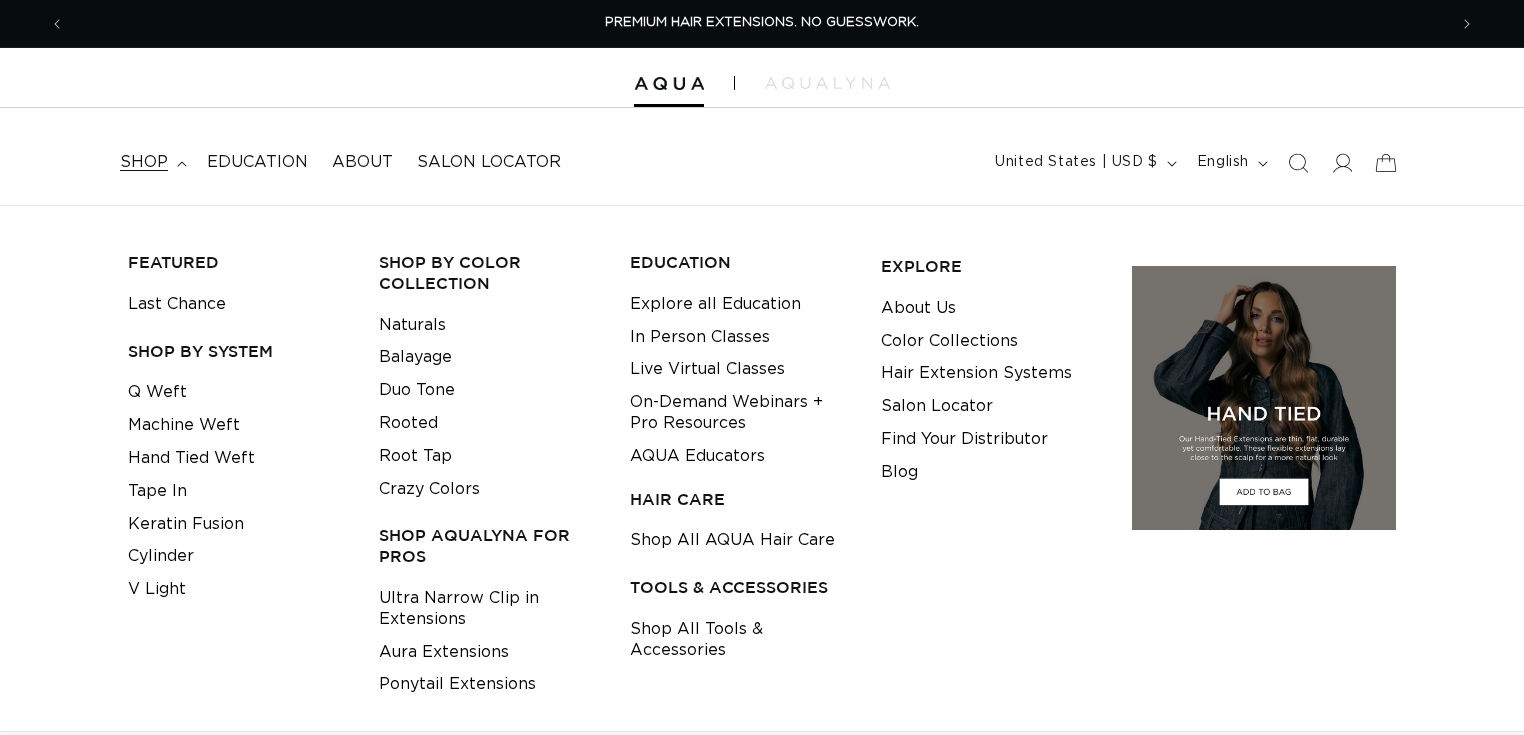 scroll, scrollTop: 0, scrollLeft: 0, axis: both 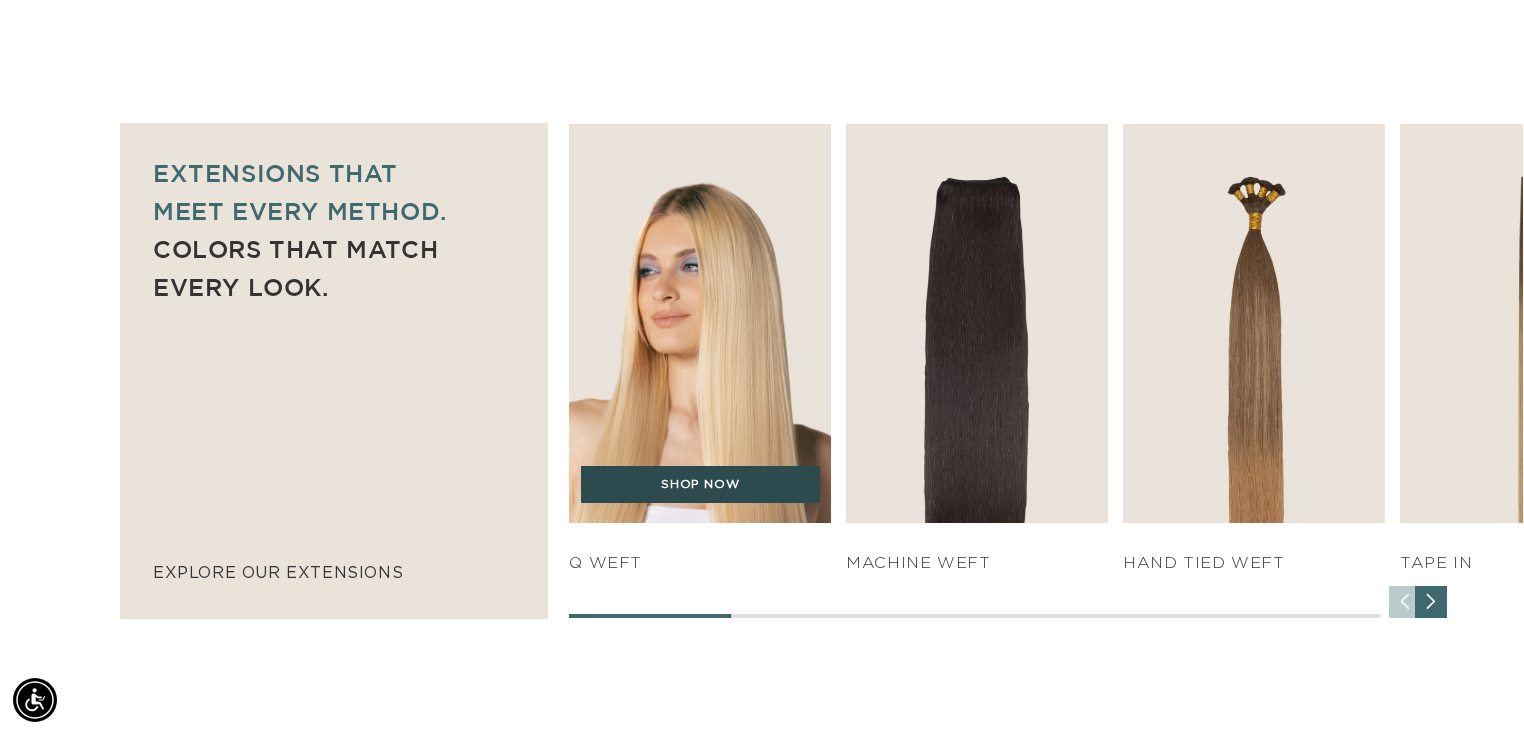 click on "SHOP NOW" at bounding box center [700, 485] 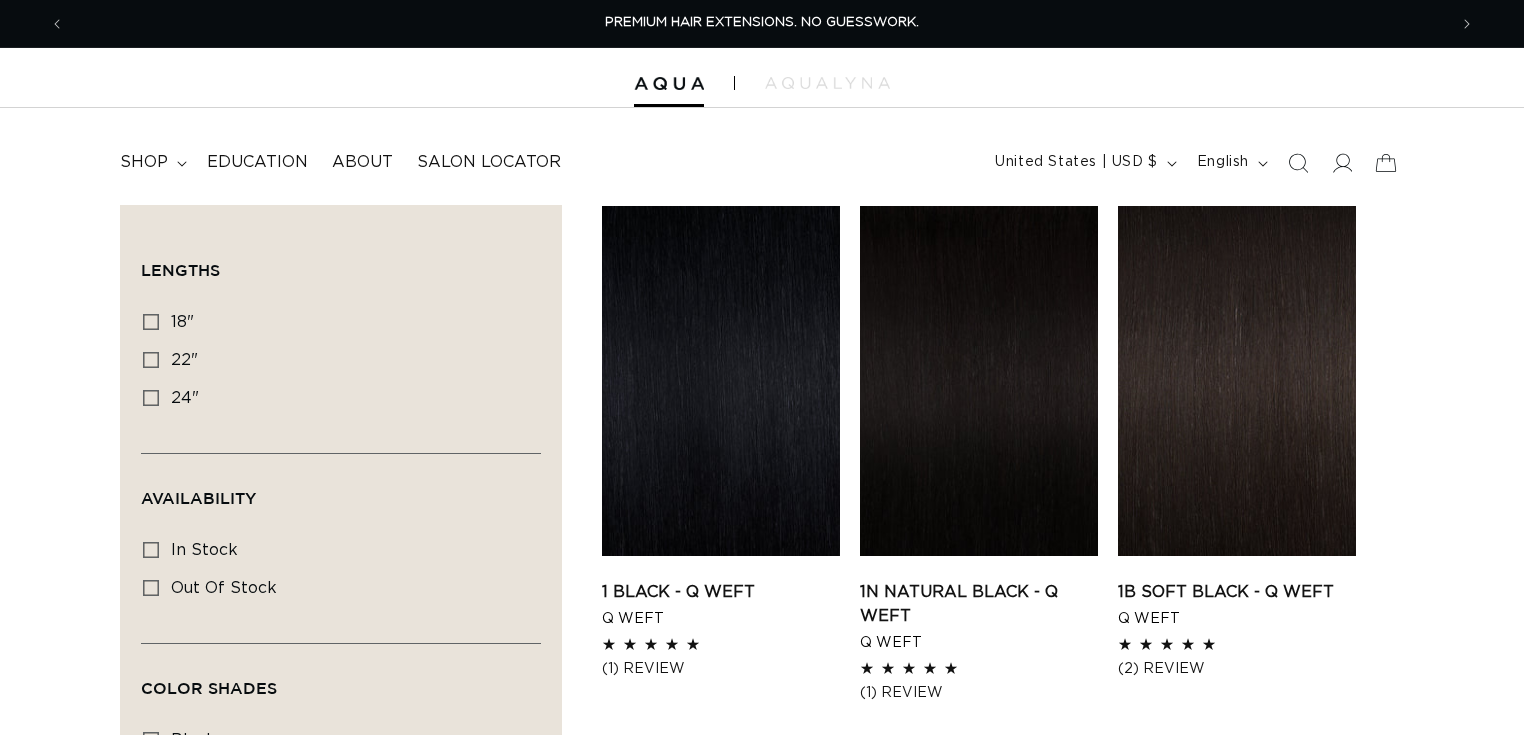 scroll, scrollTop: 0, scrollLeft: 0, axis: both 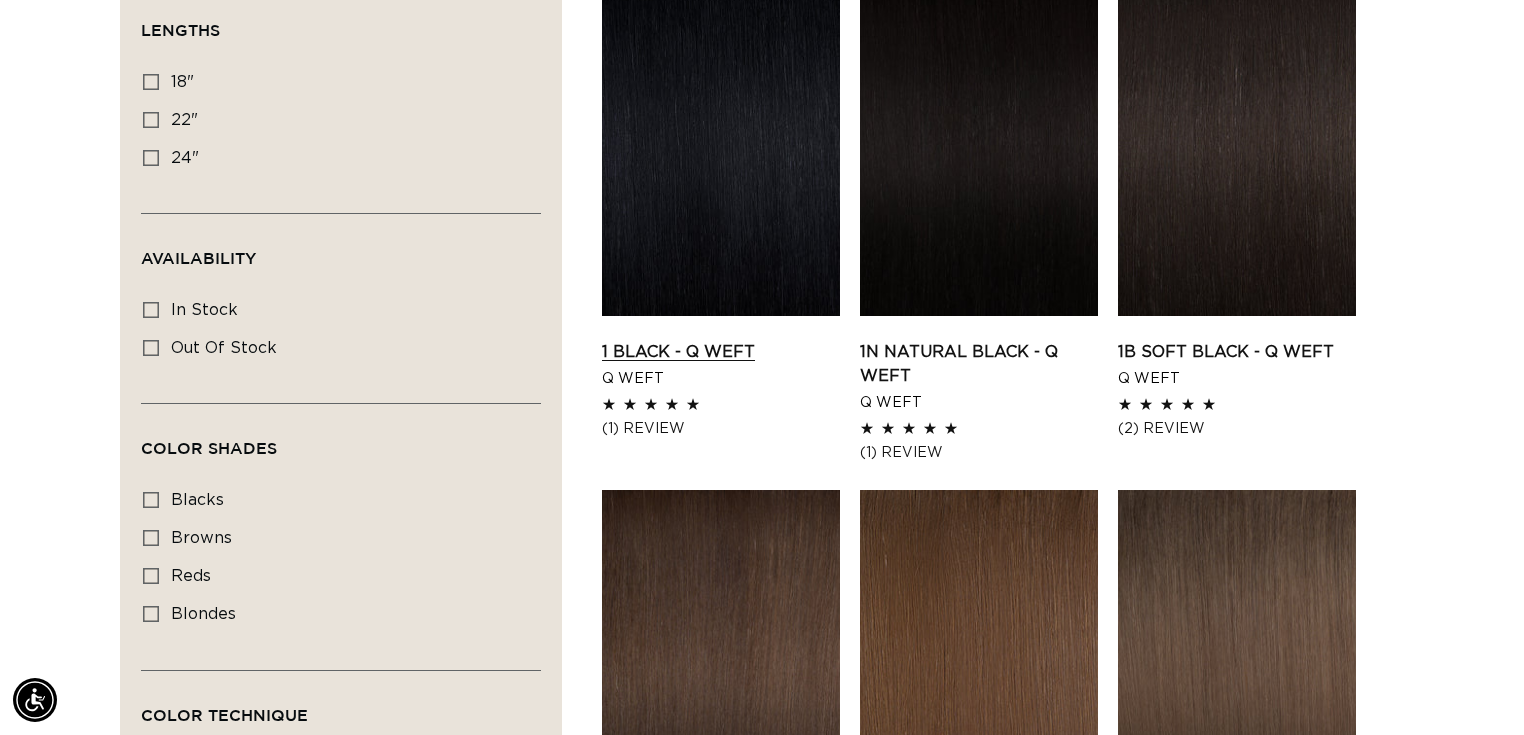 click on "1 Black - Q Weft" at bounding box center [721, 352] 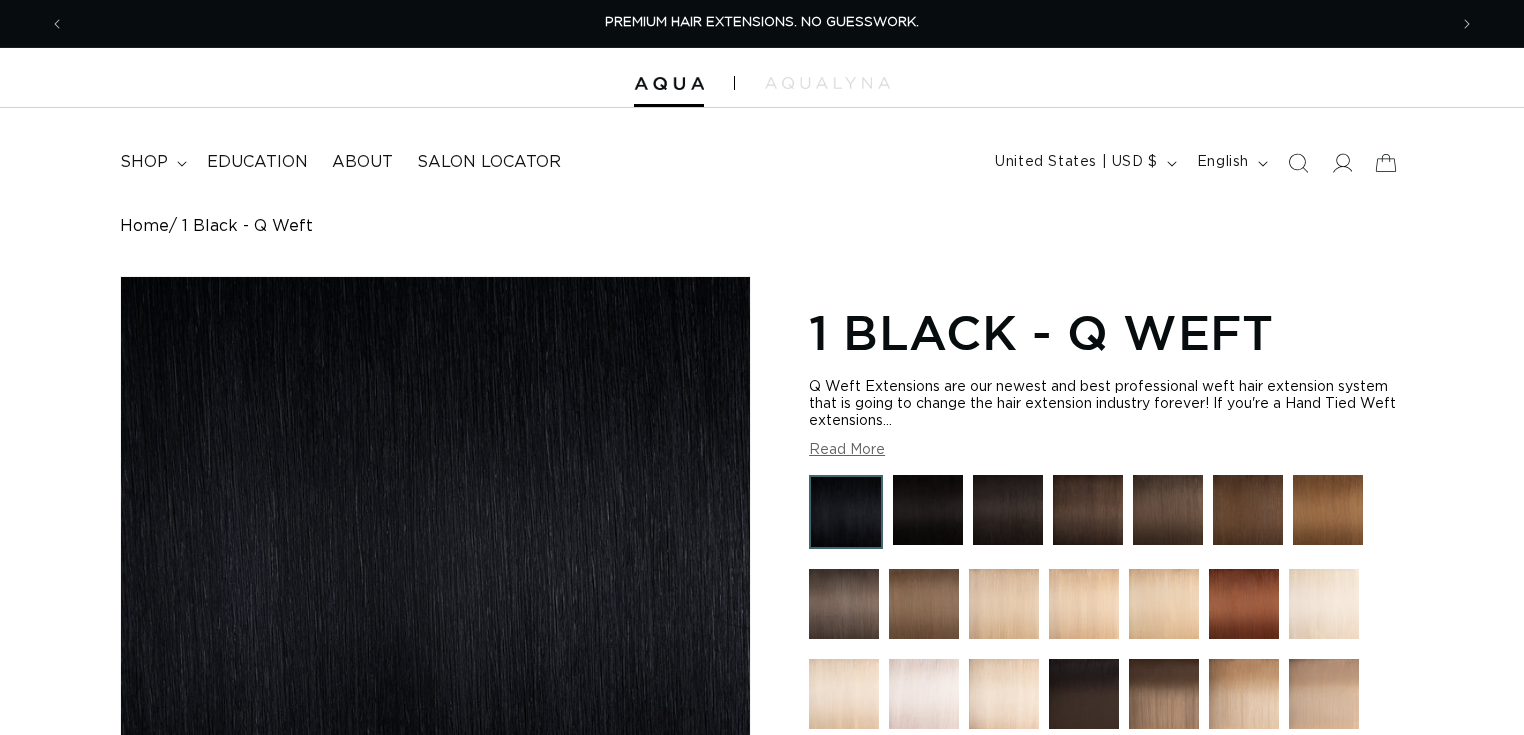 scroll, scrollTop: 154, scrollLeft: 0, axis: vertical 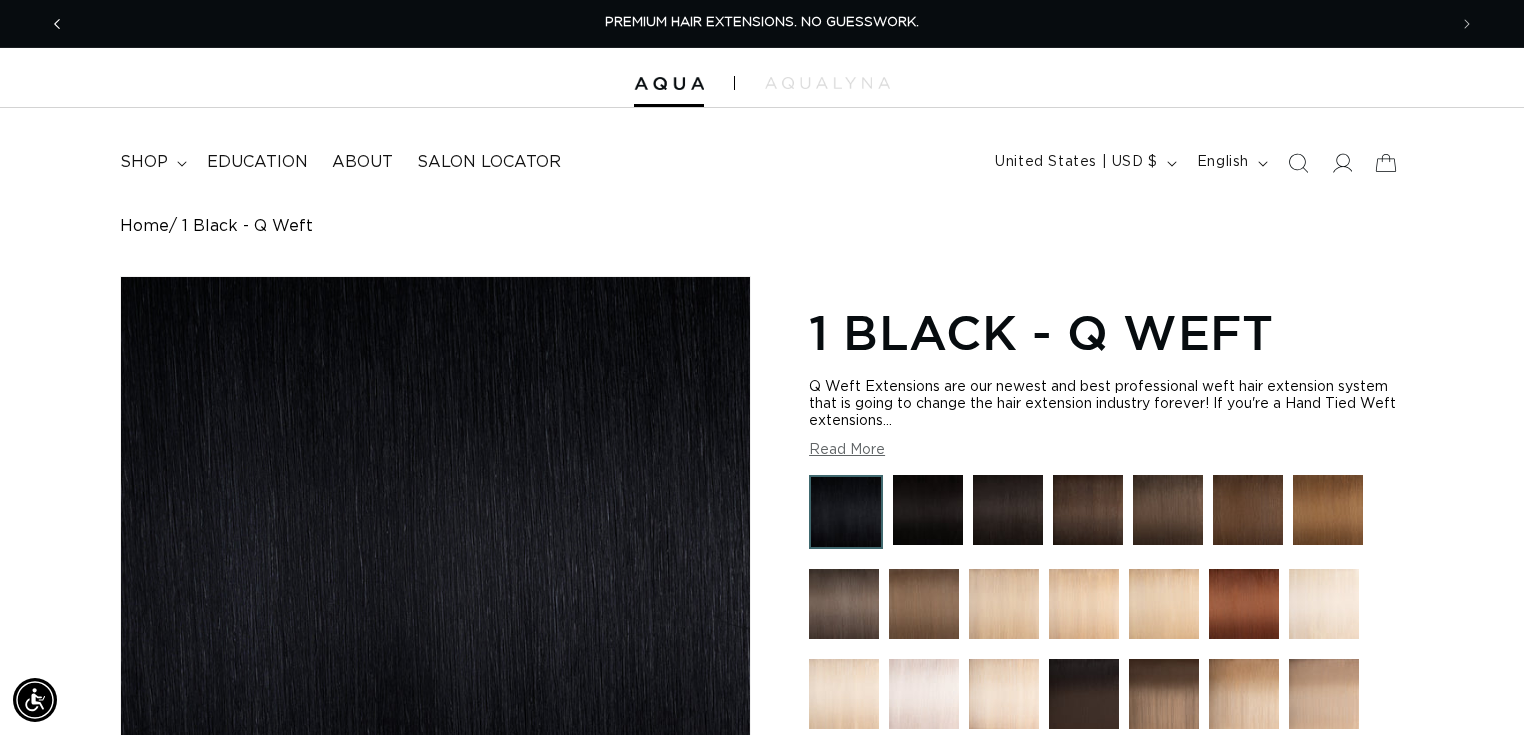 click 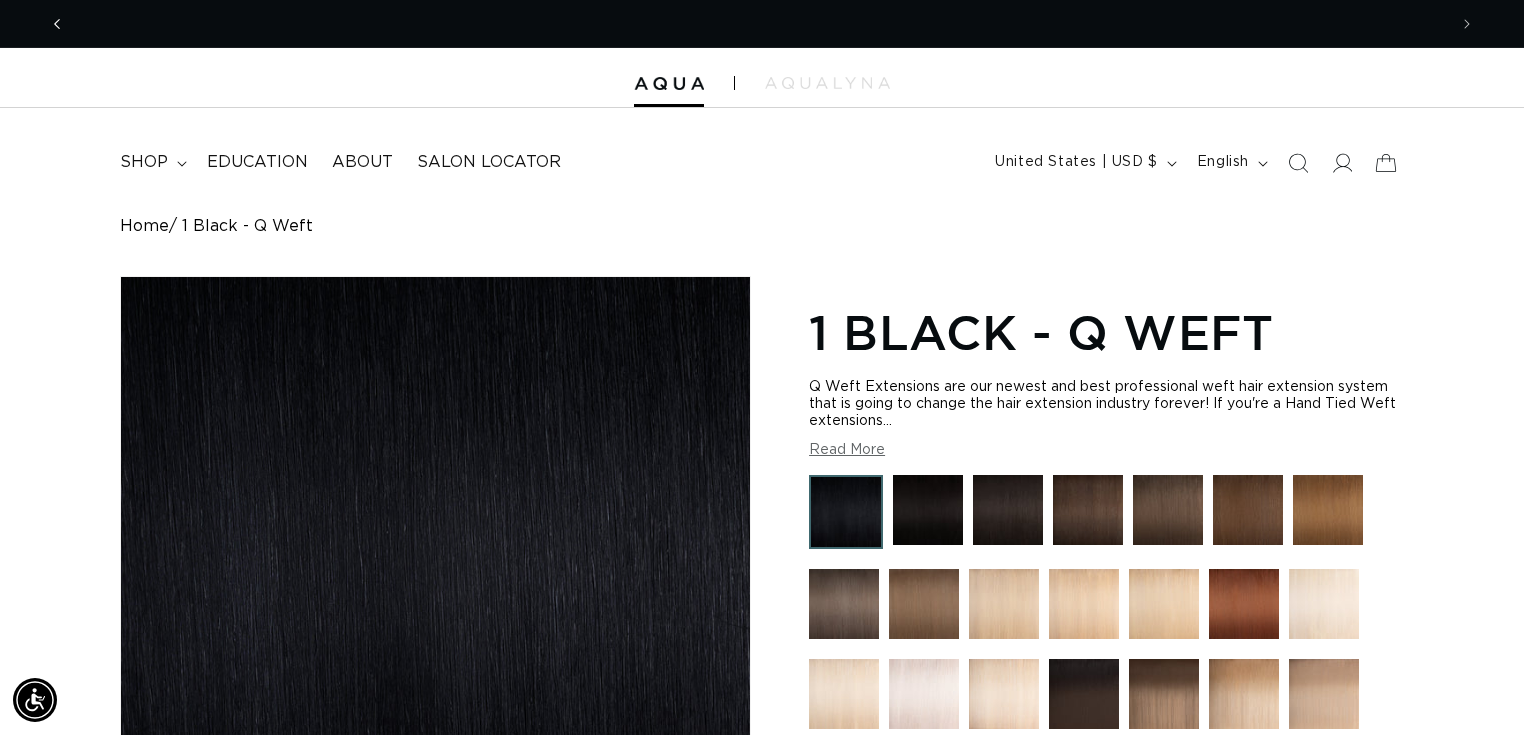 scroll, scrollTop: 0, scrollLeft: 2764, axis: horizontal 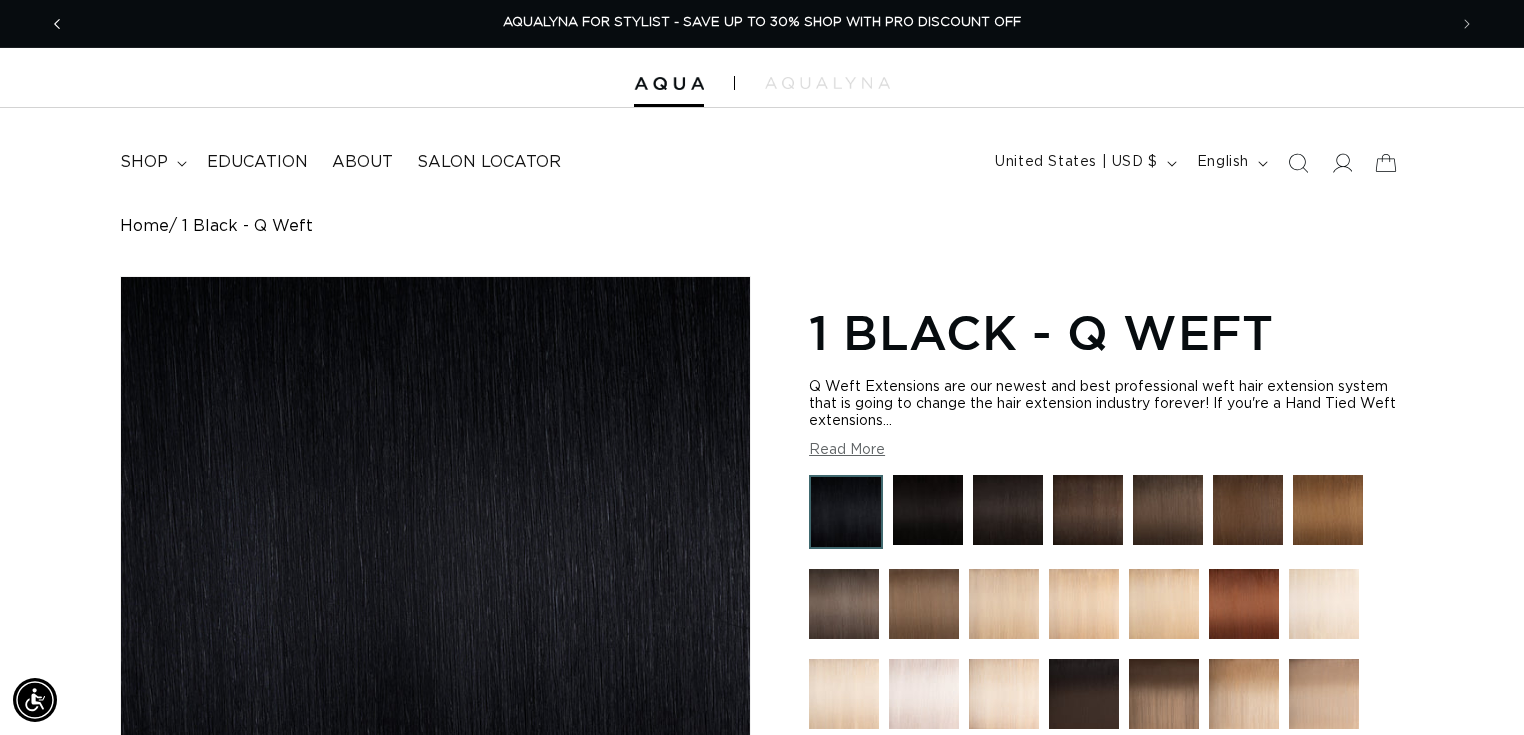 click 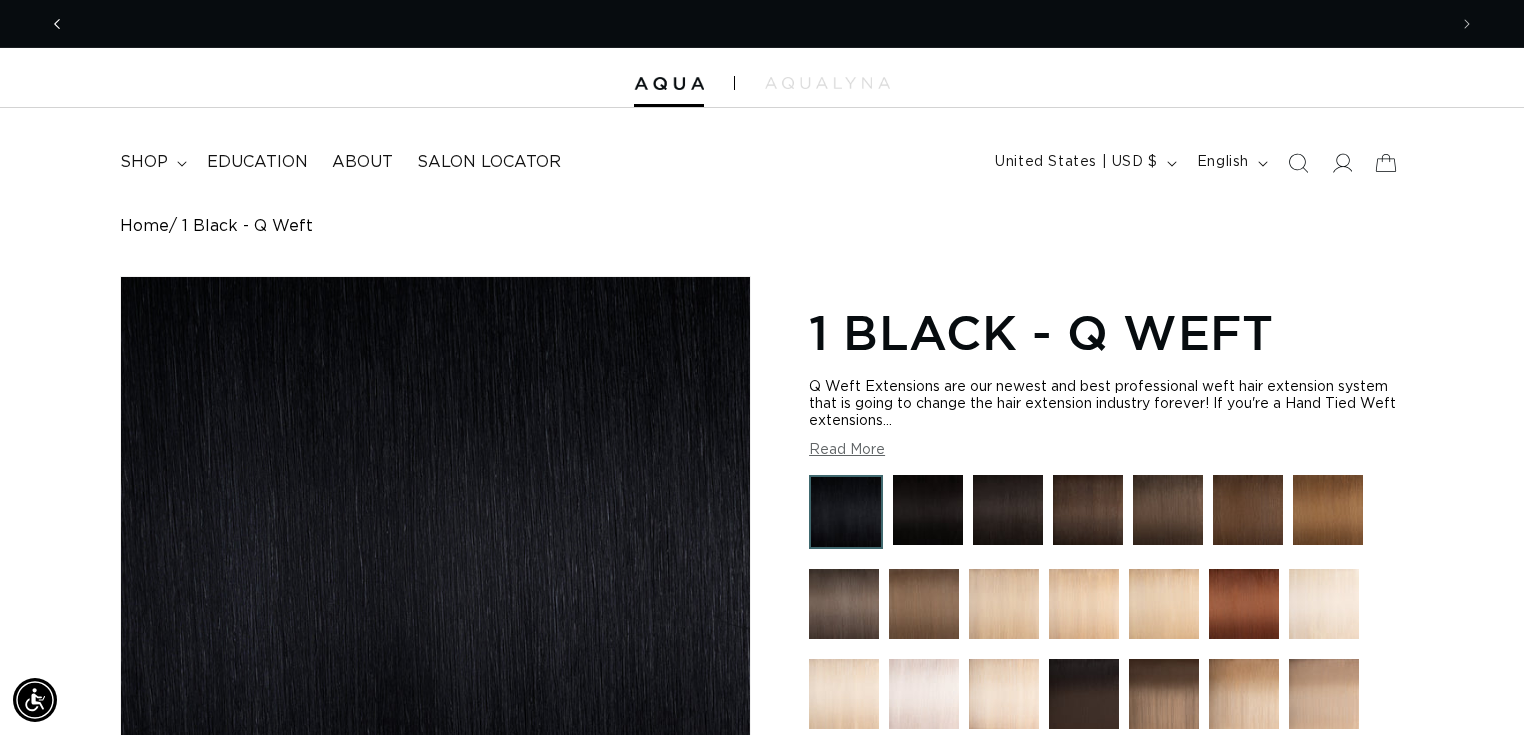 scroll, scrollTop: 0, scrollLeft: 1382, axis: horizontal 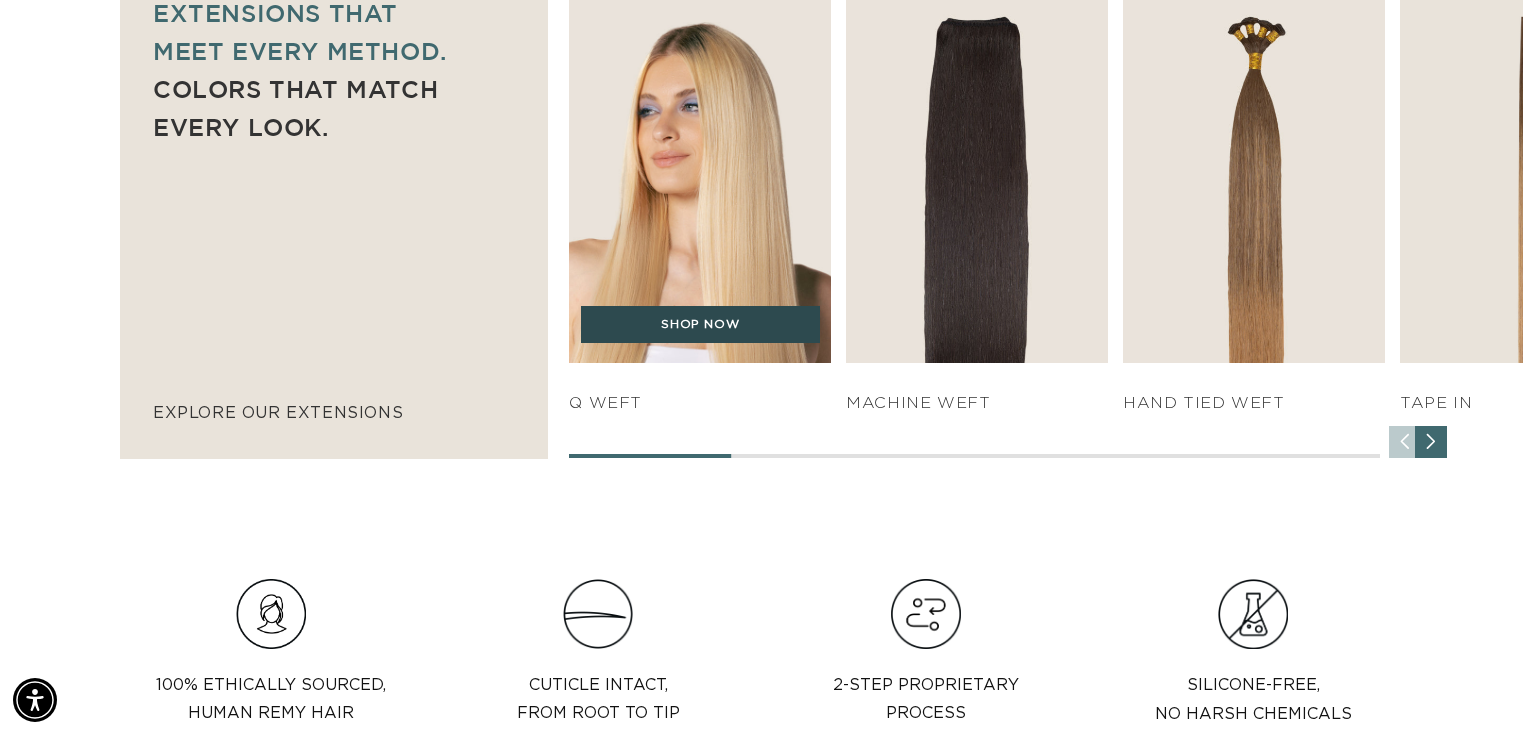 click on "SHOP NOW" at bounding box center (700, 325) 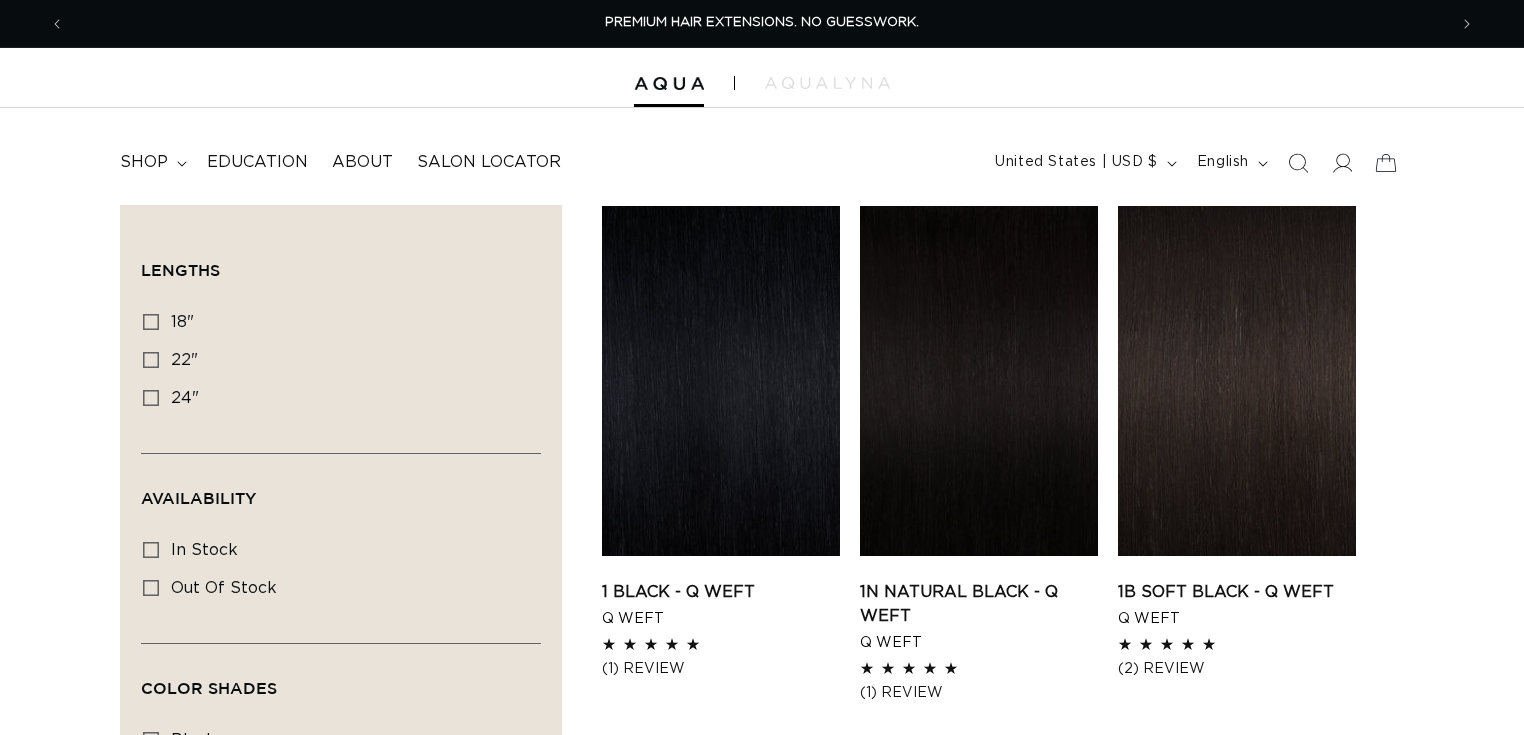 scroll, scrollTop: 0, scrollLeft: 0, axis: both 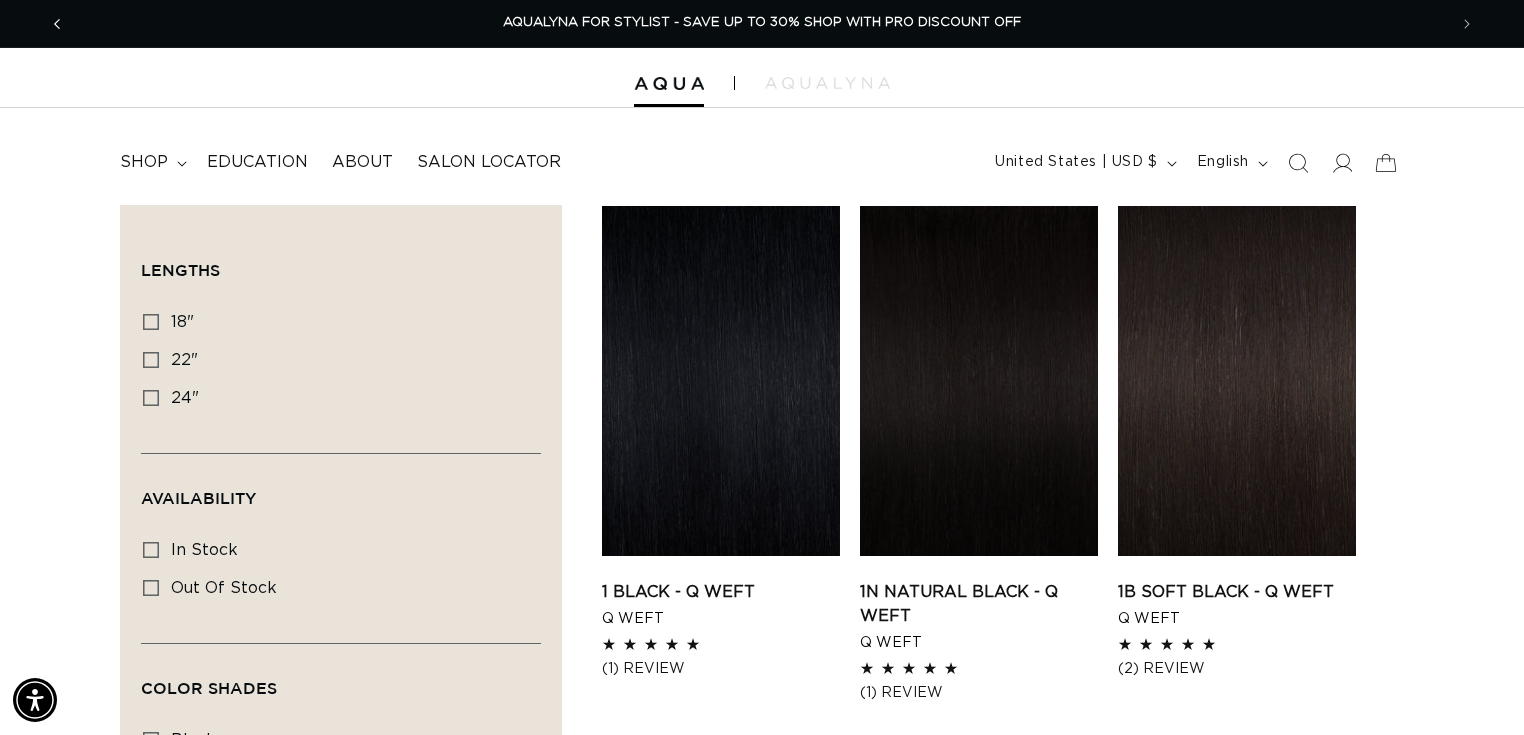 click at bounding box center (57, 24) 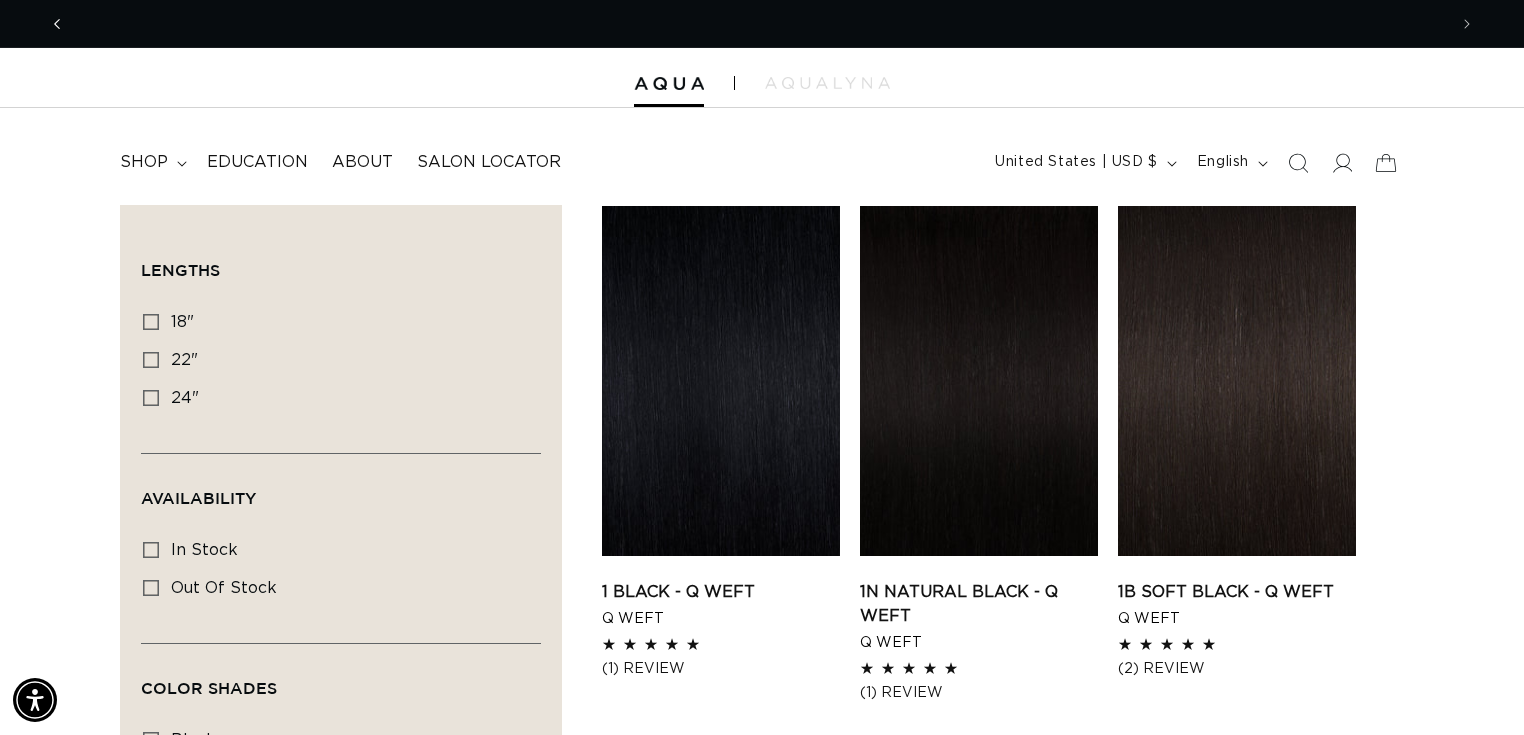 scroll, scrollTop: 0, scrollLeft: 1382, axis: horizontal 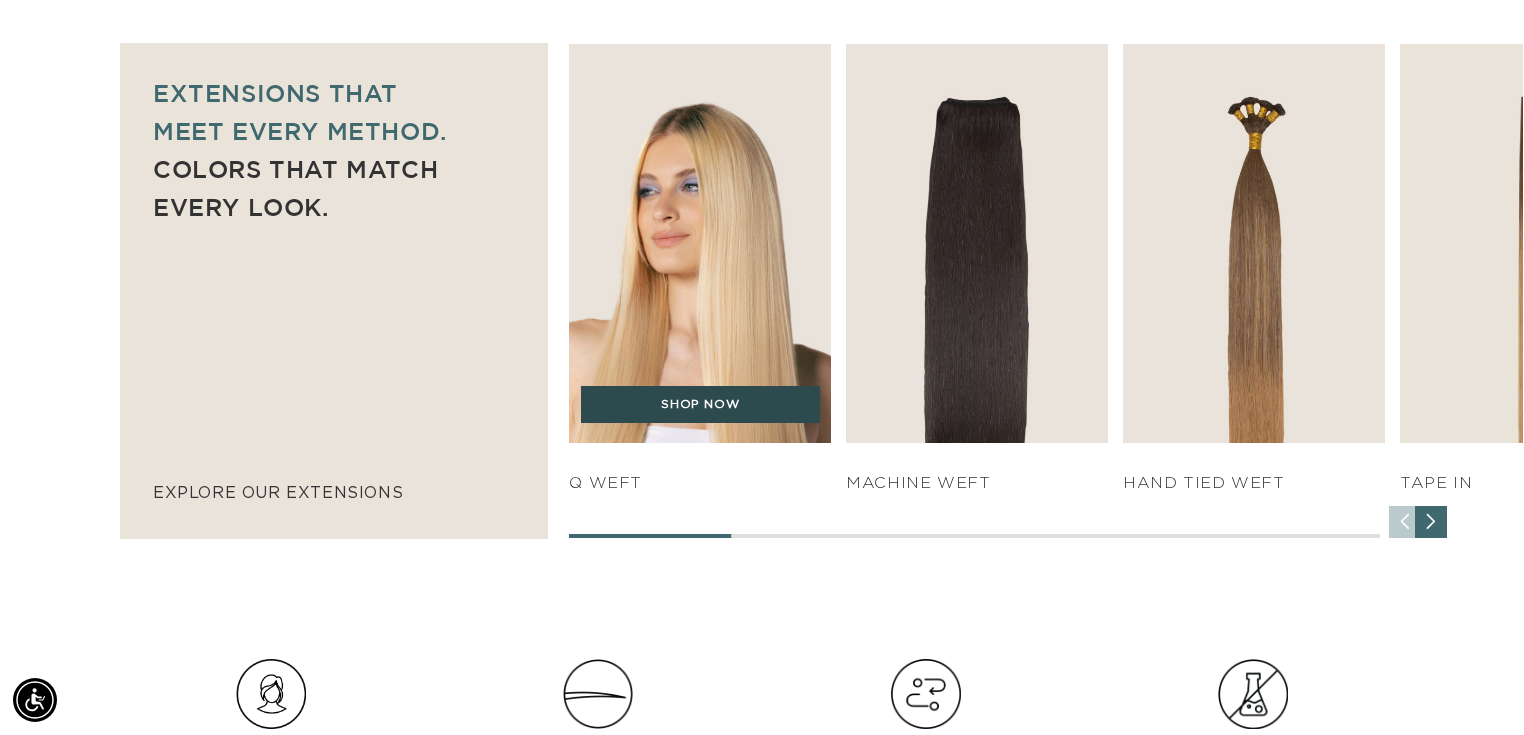 click on "SHOP NOW" at bounding box center [700, 405] 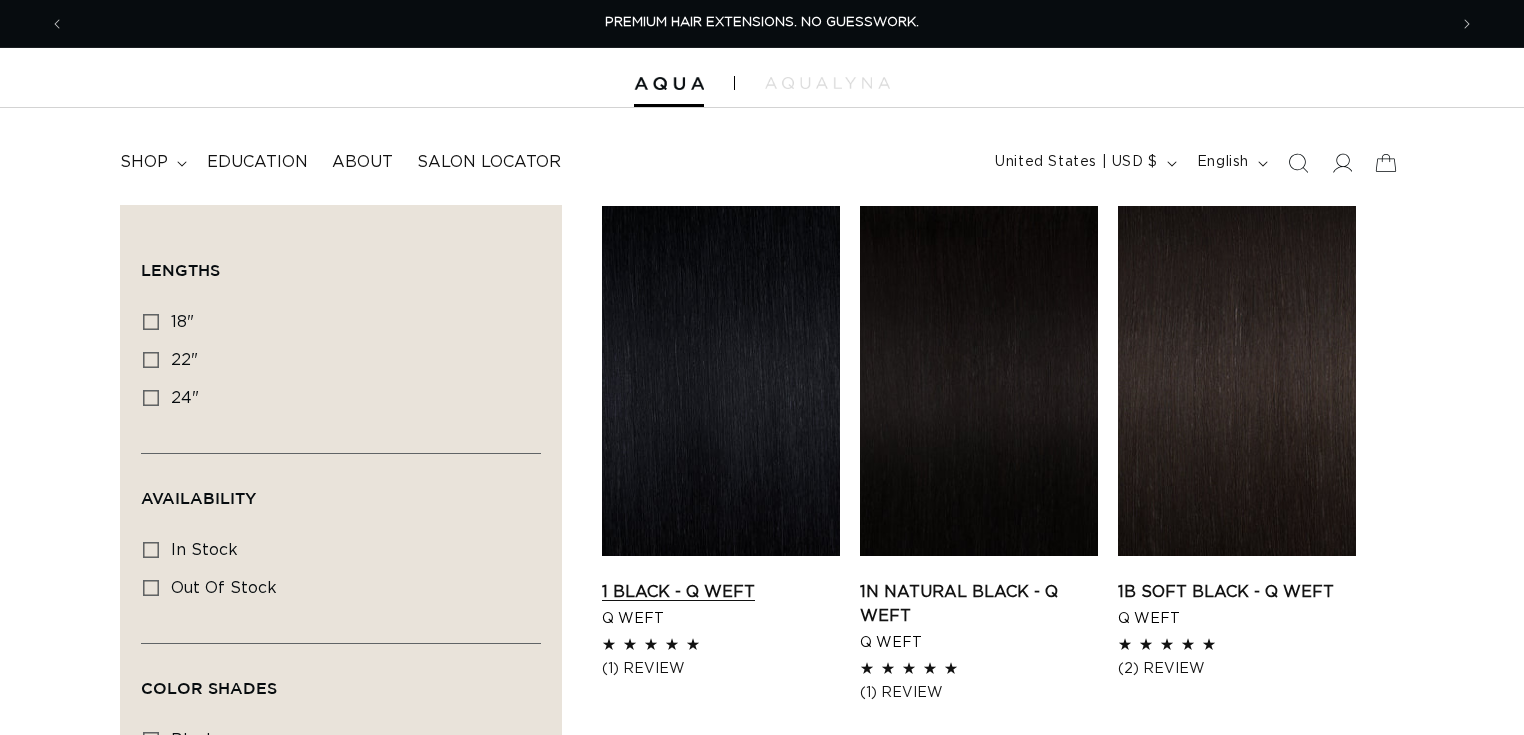 scroll, scrollTop: 0, scrollLeft: 0, axis: both 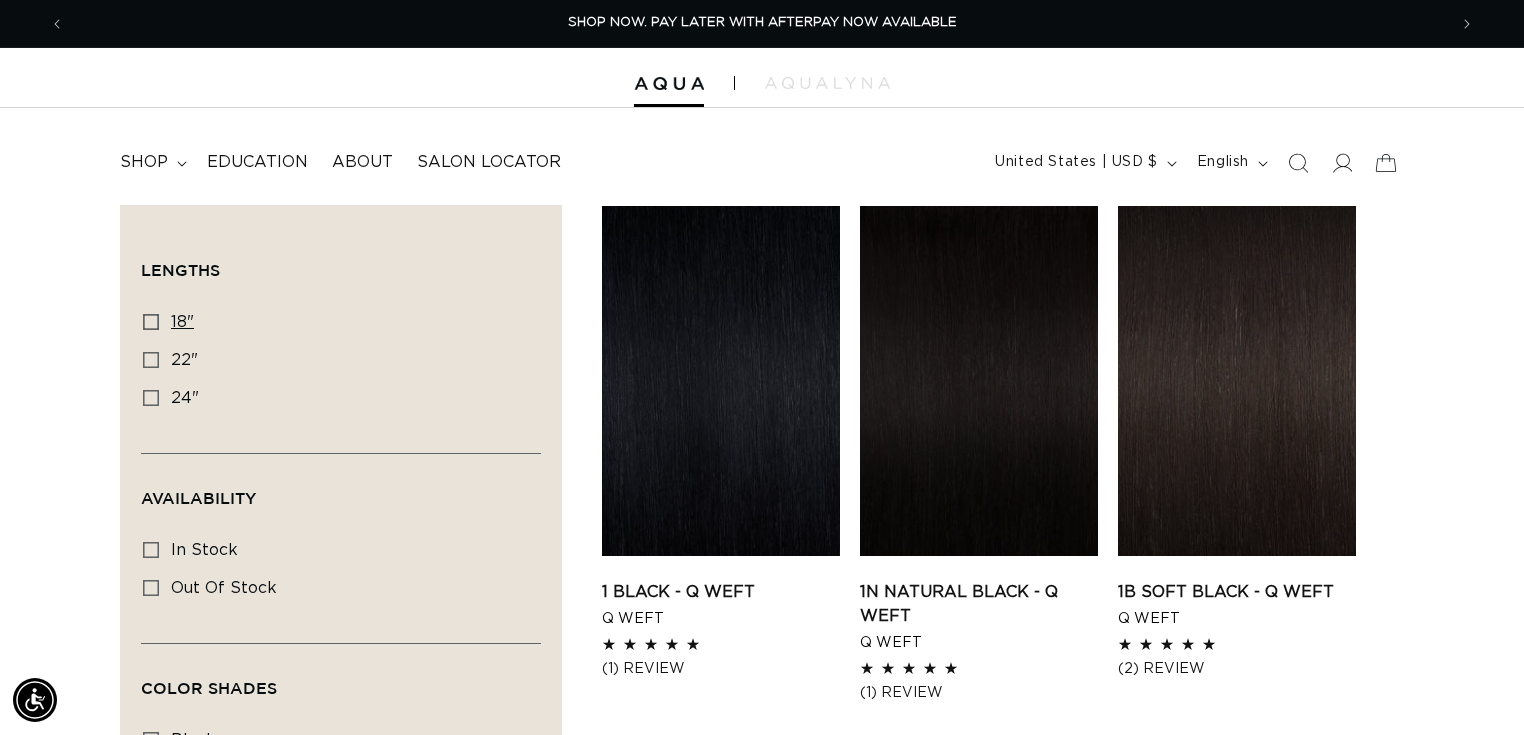 click 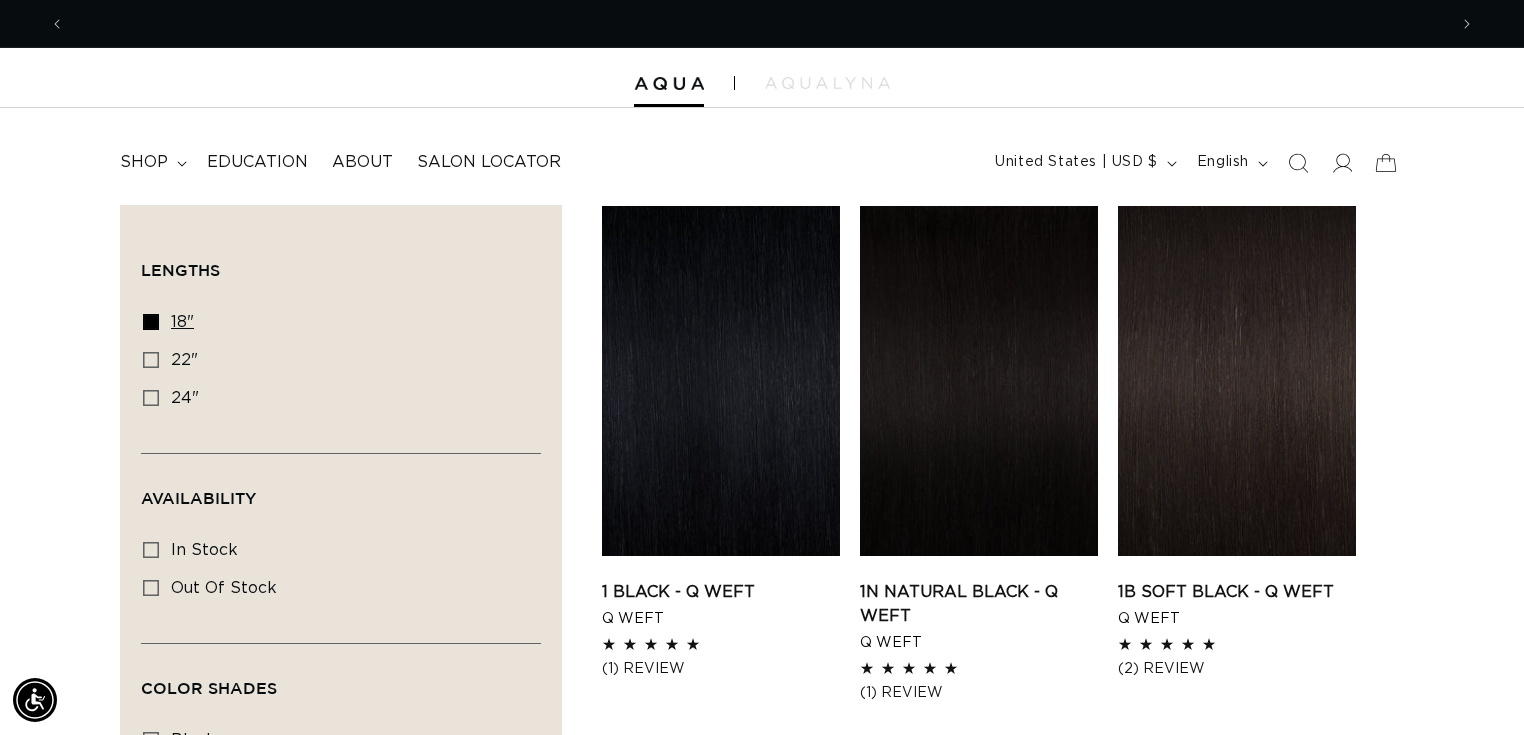 scroll, scrollTop: 0, scrollLeft: 2764, axis: horizontal 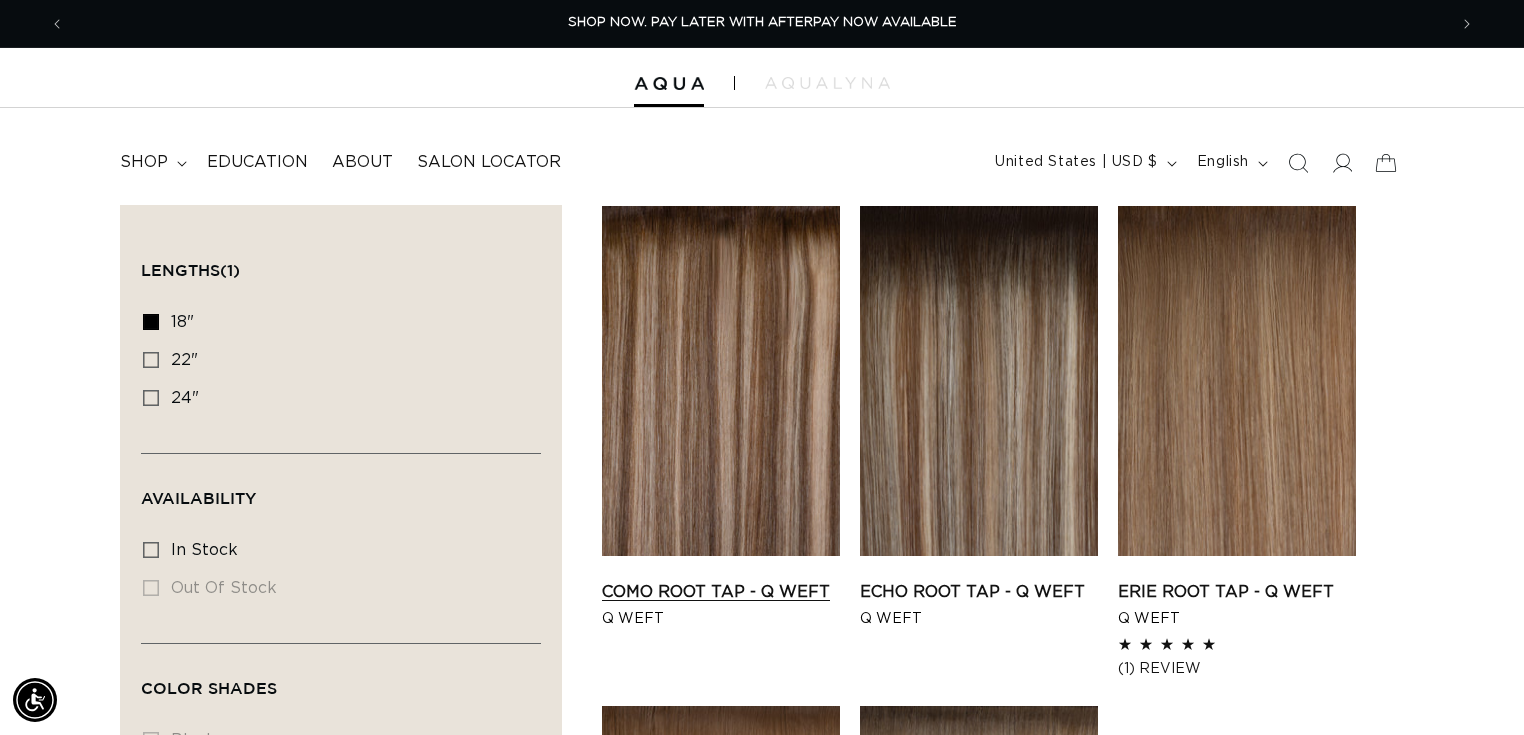 click on "Como Root Tap - Q Weft" at bounding box center (721, 592) 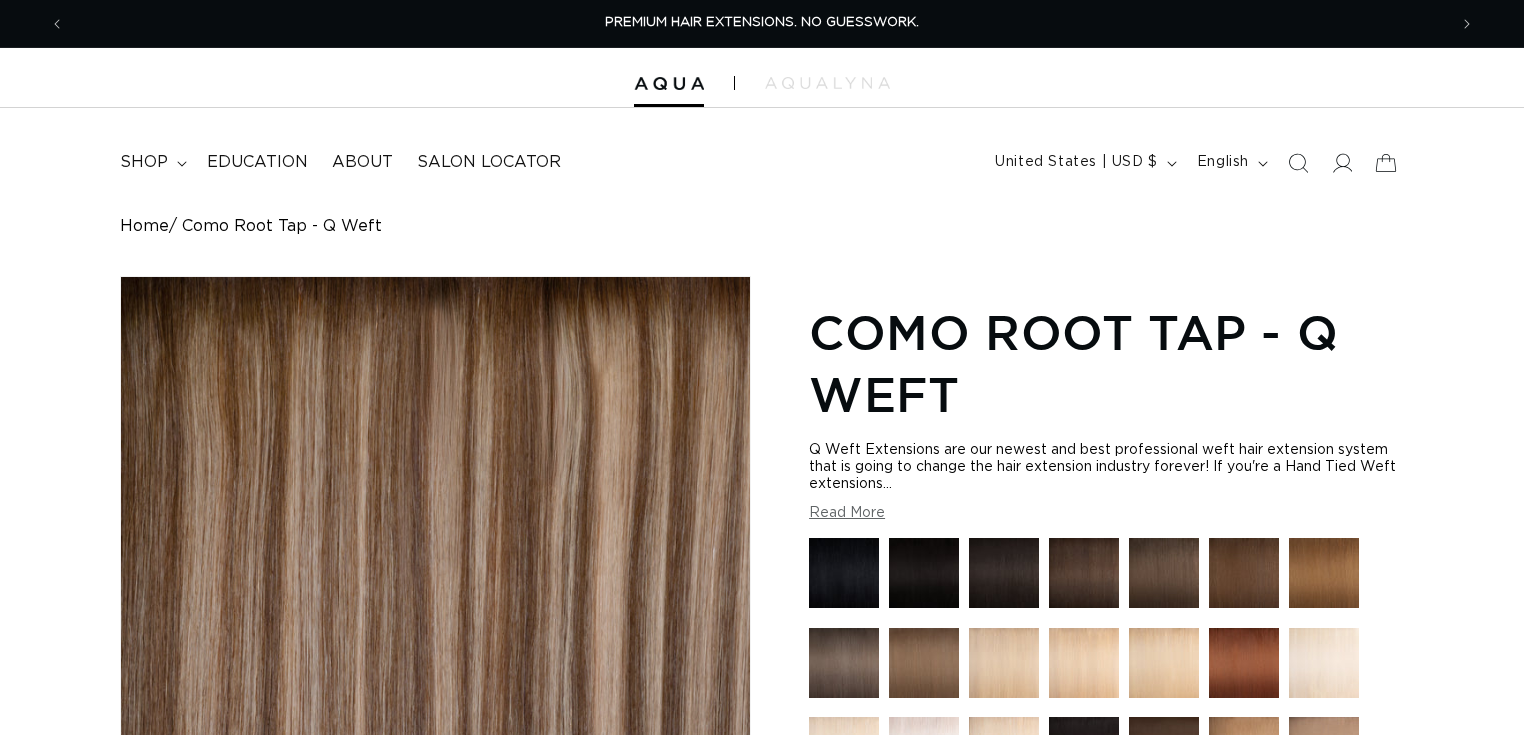 scroll, scrollTop: 0, scrollLeft: 0, axis: both 